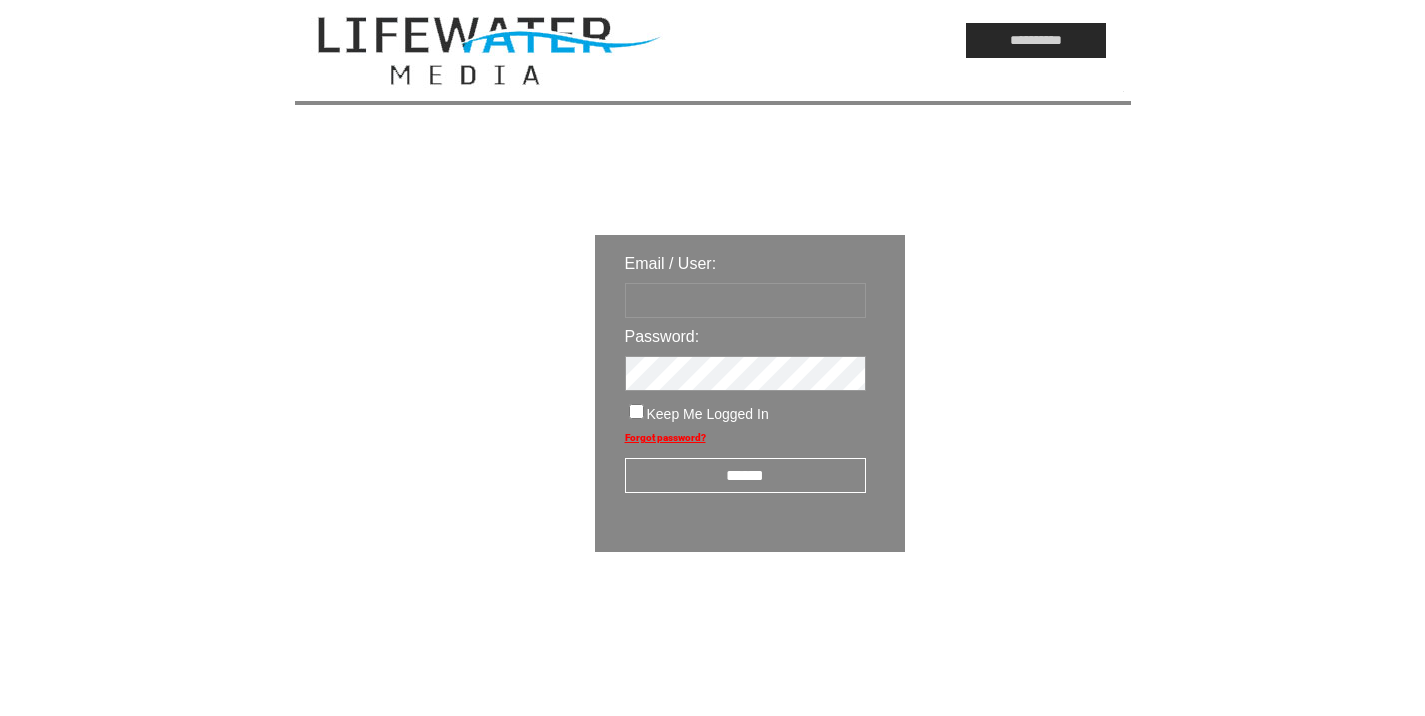 scroll, scrollTop: 0, scrollLeft: 0, axis: both 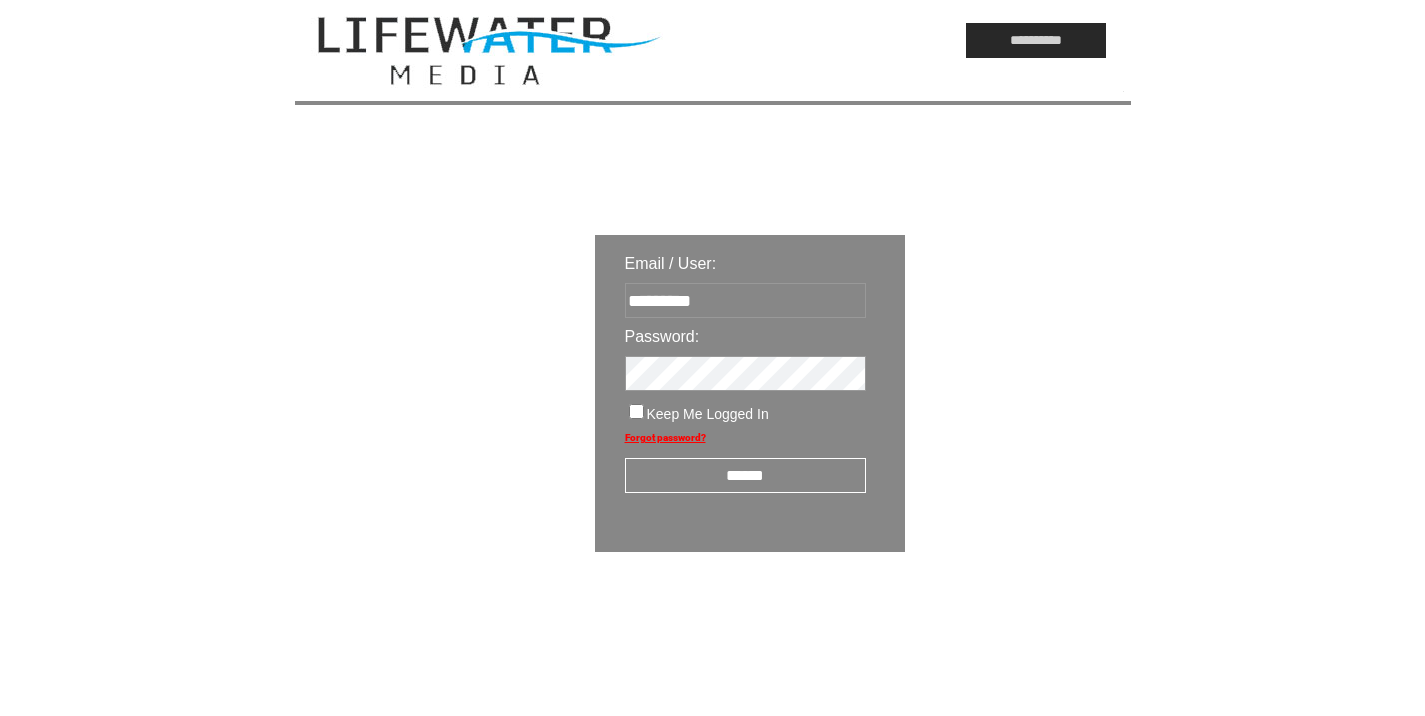 click on "******" at bounding box center [745, 475] 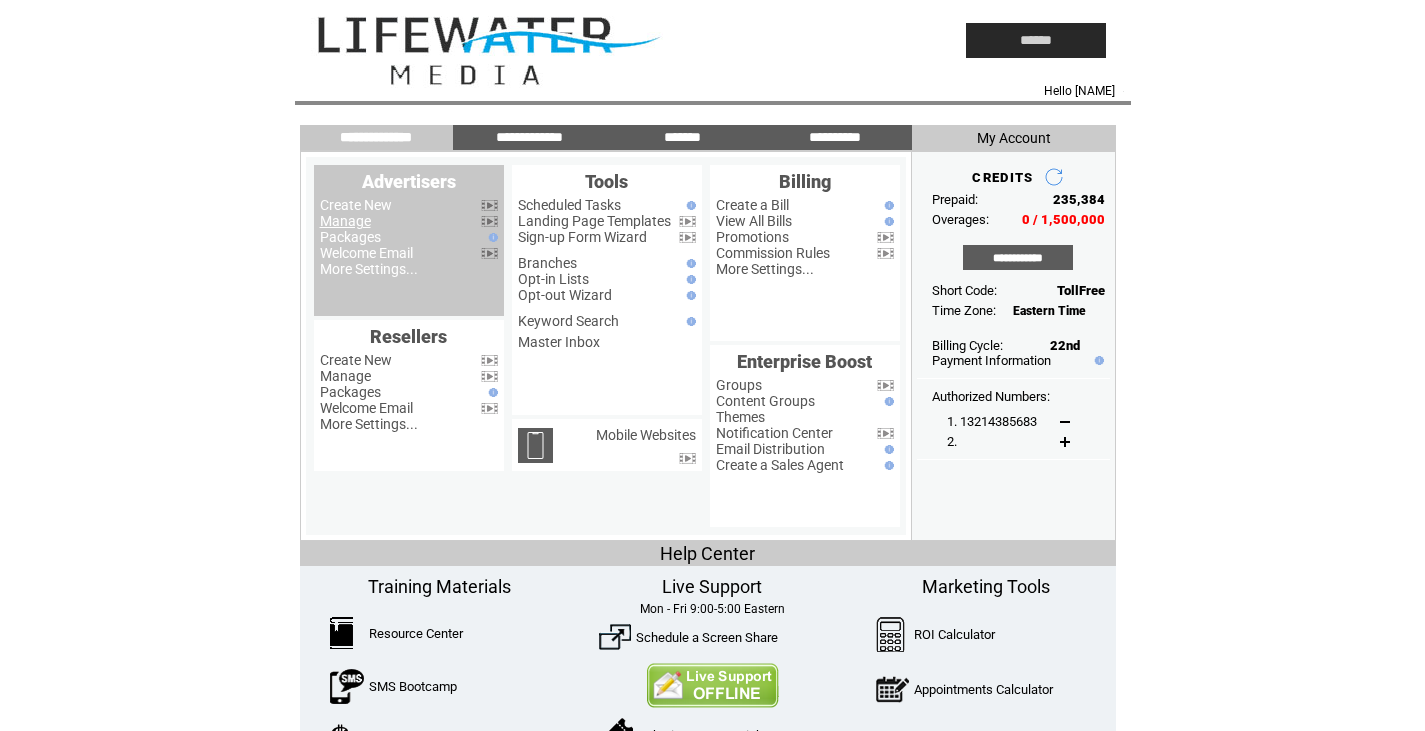 scroll, scrollTop: 0, scrollLeft: 0, axis: both 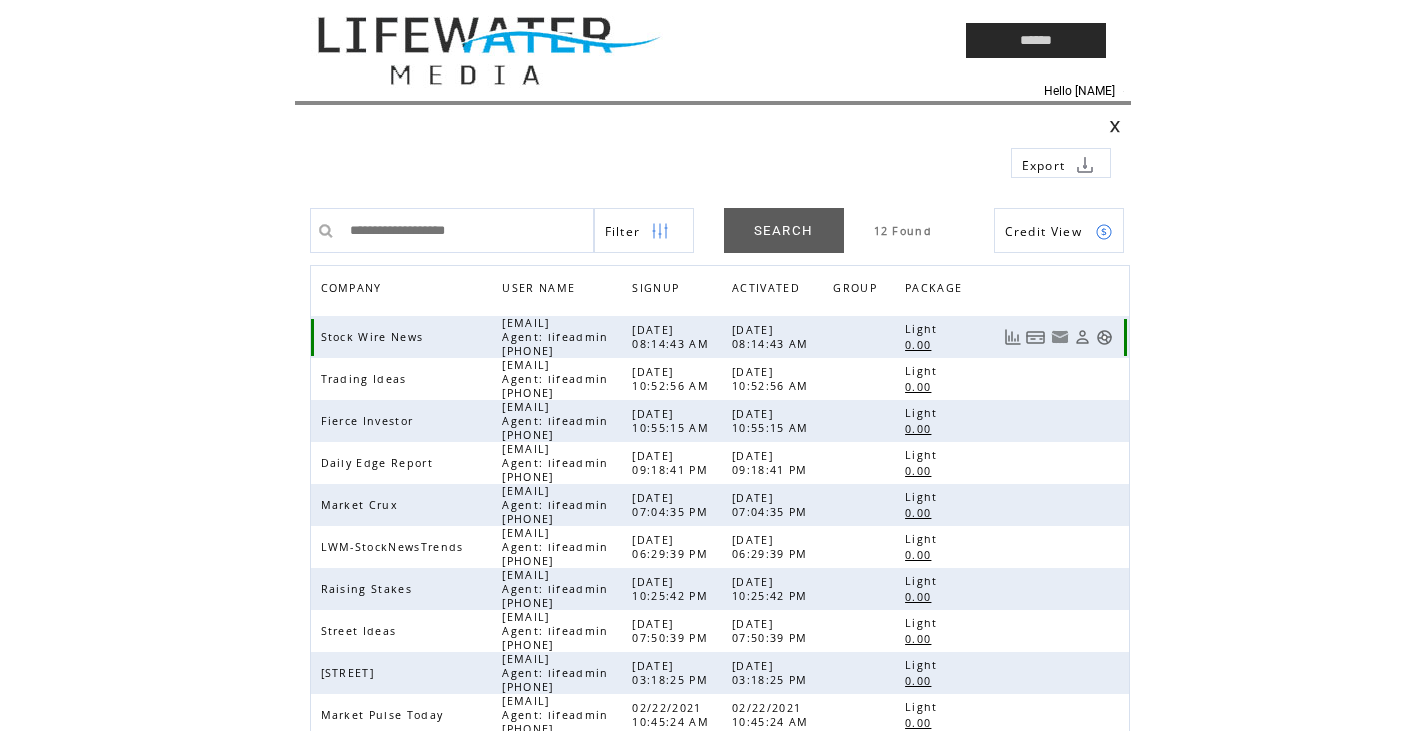 click at bounding box center (1104, 337) 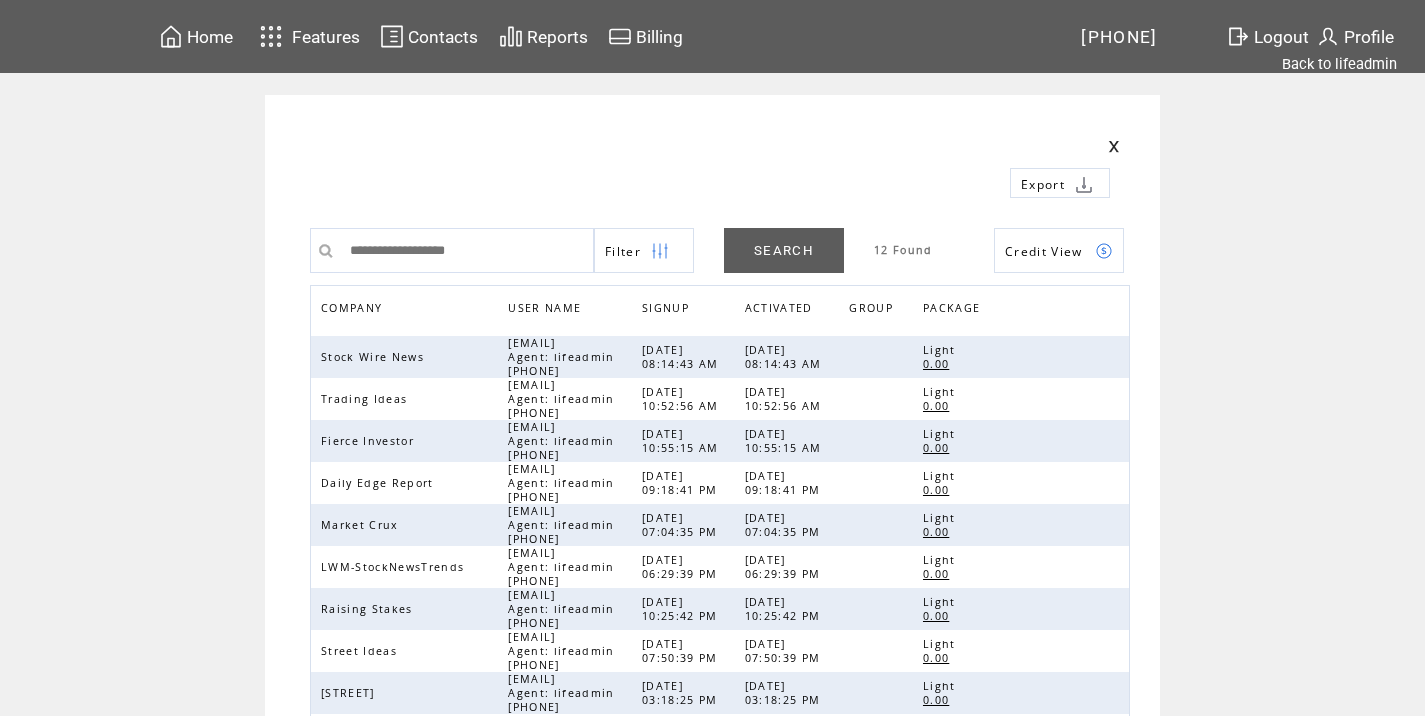 scroll, scrollTop: 0, scrollLeft: 0, axis: both 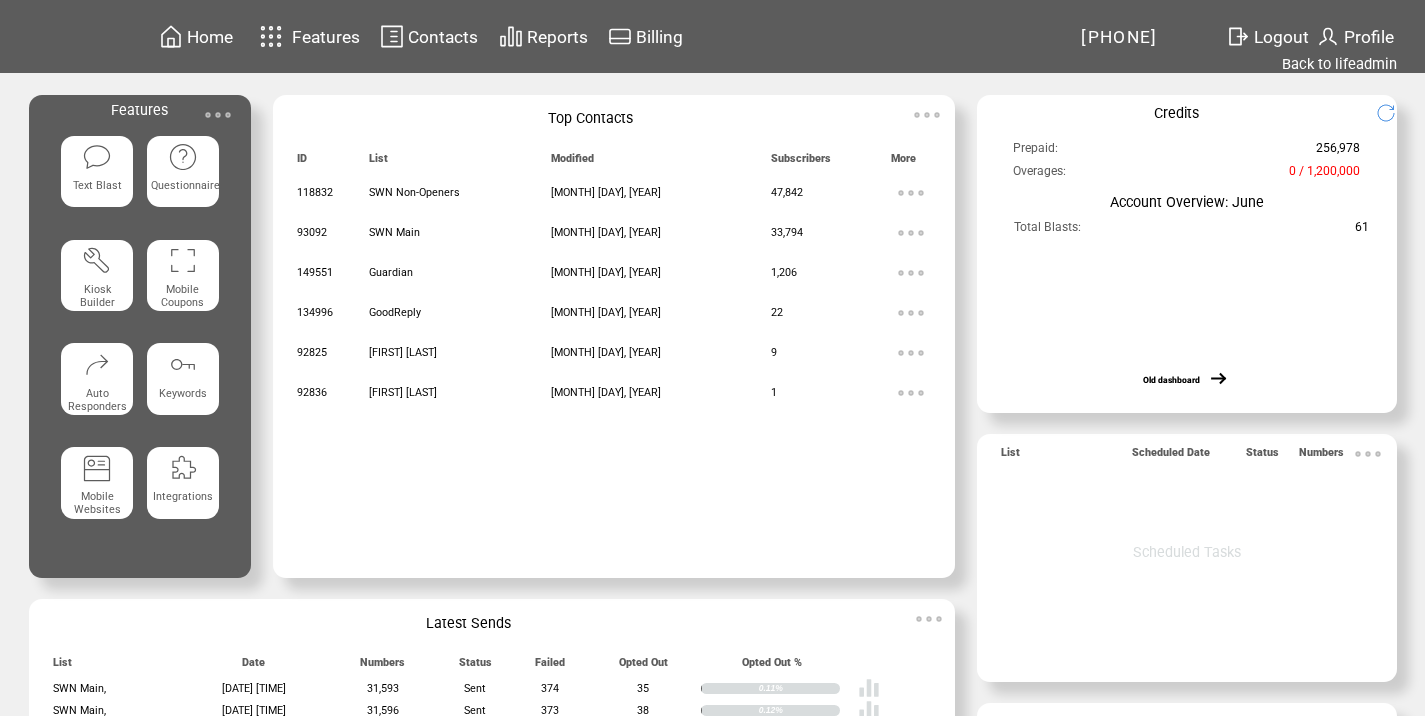 click at bounding box center [218, 115] 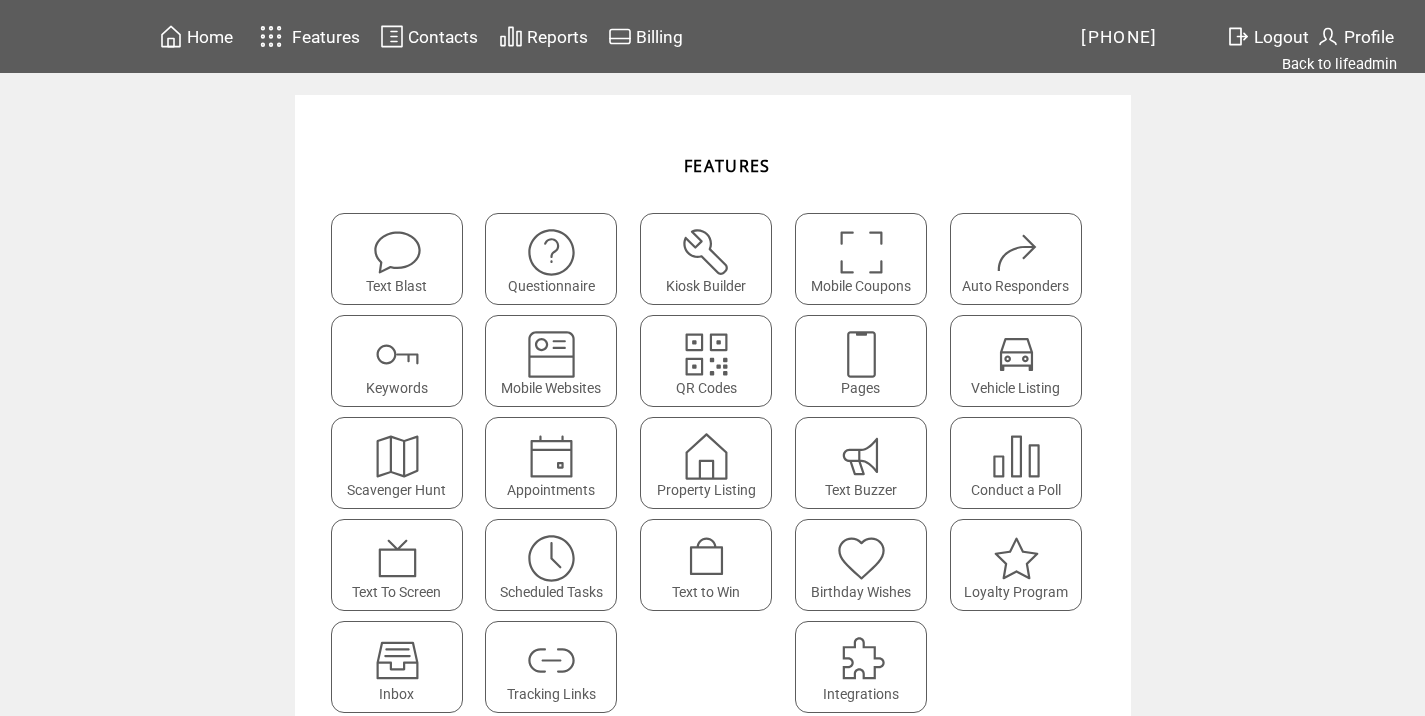 scroll, scrollTop: 0, scrollLeft: 0, axis: both 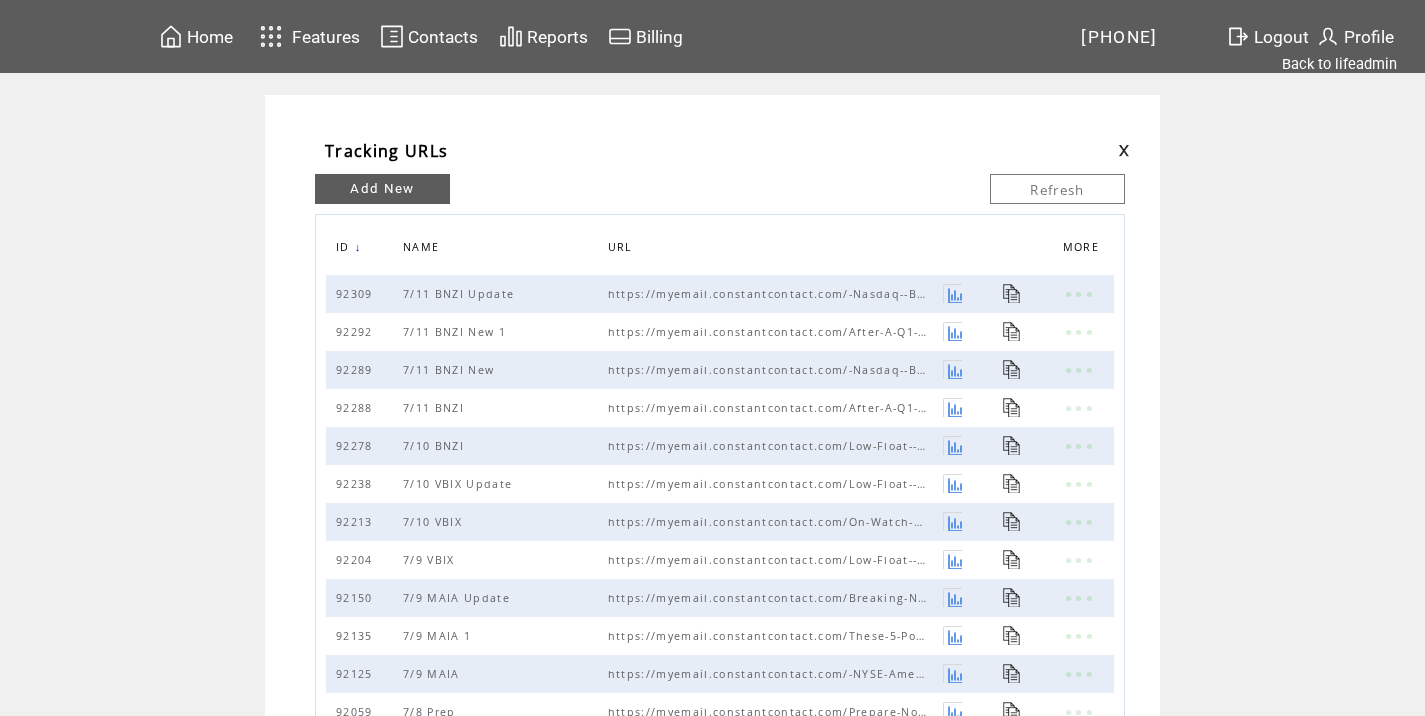click on "Add New" at bounding box center [382, 189] 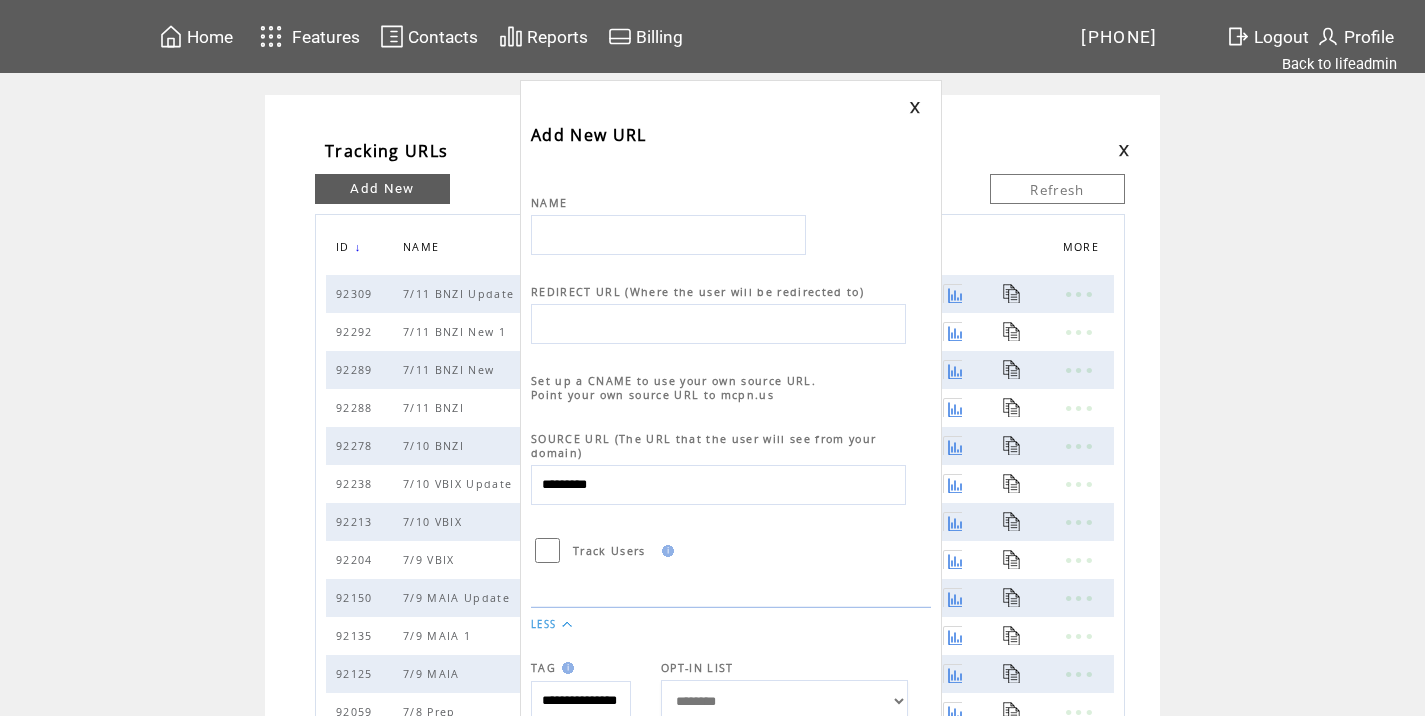 scroll, scrollTop: 0, scrollLeft: 0, axis: both 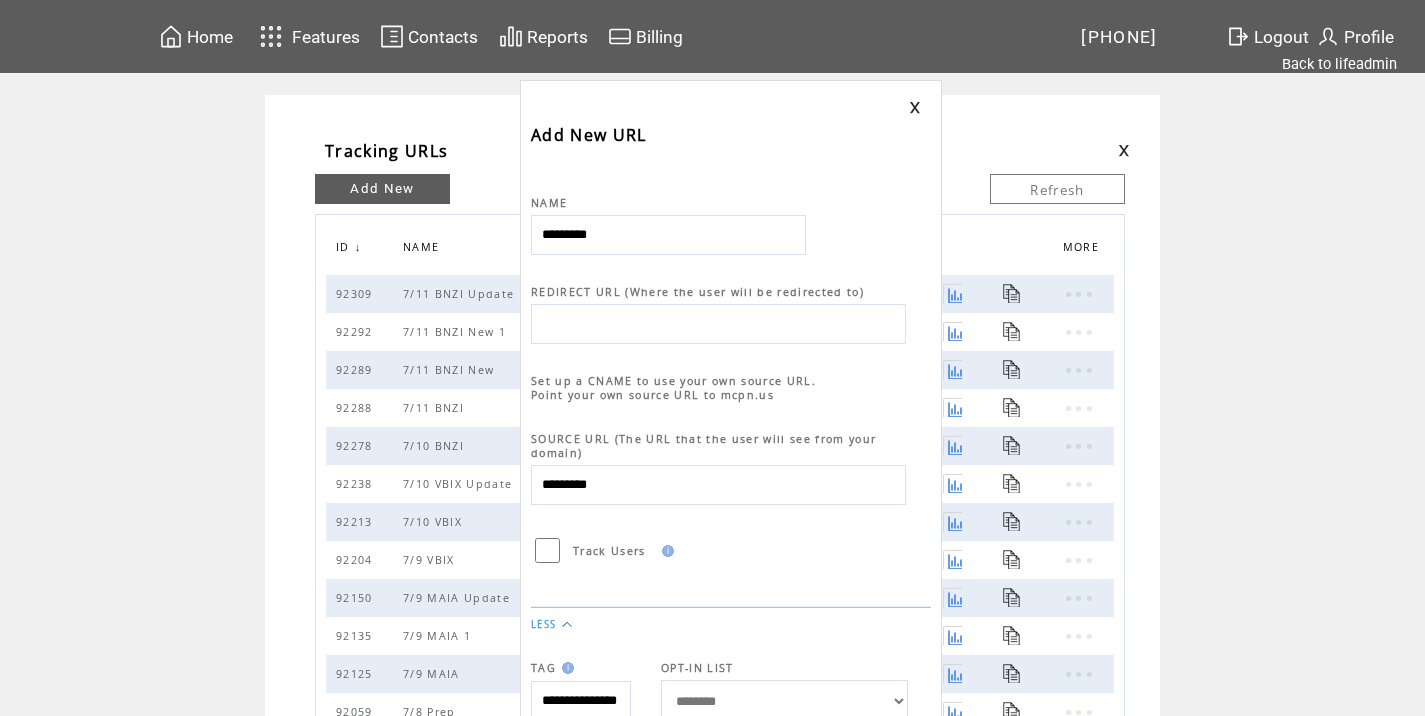 type on "*********" 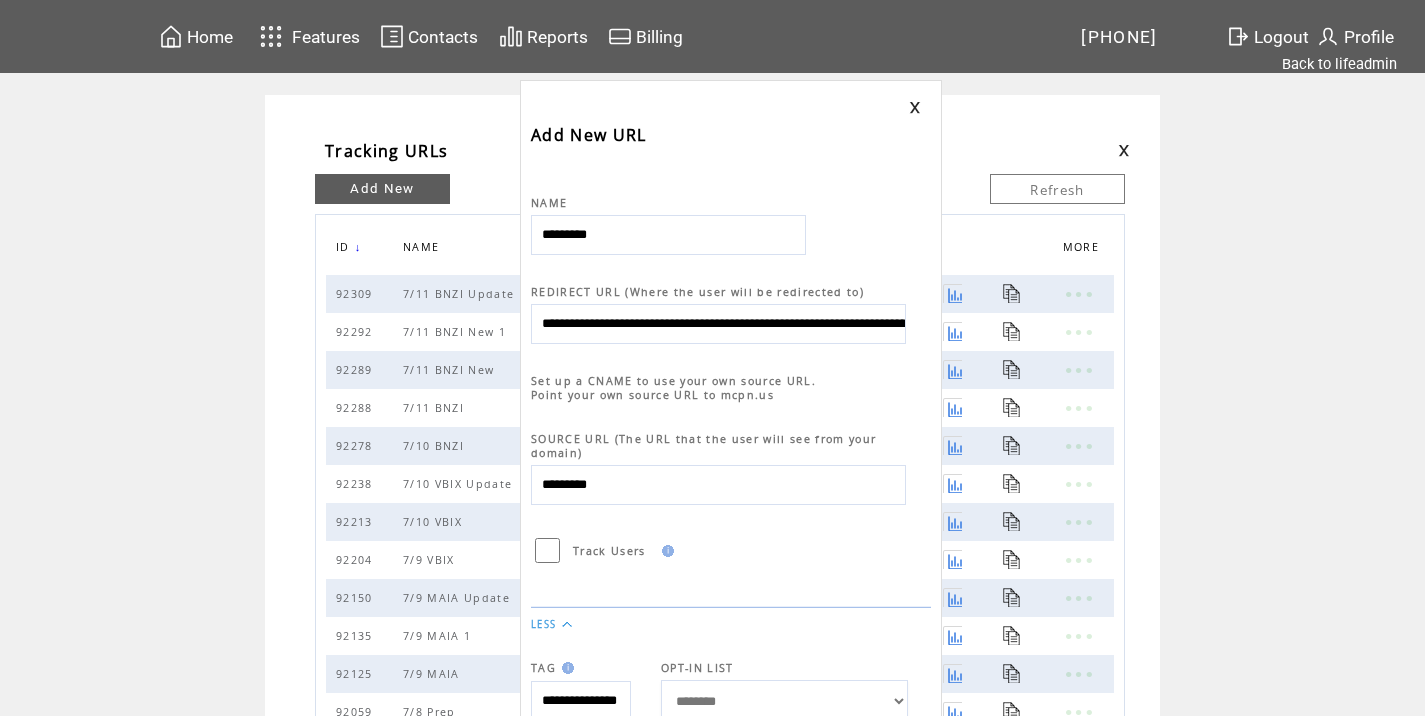 scroll, scrollTop: 0, scrollLeft: 931, axis: horizontal 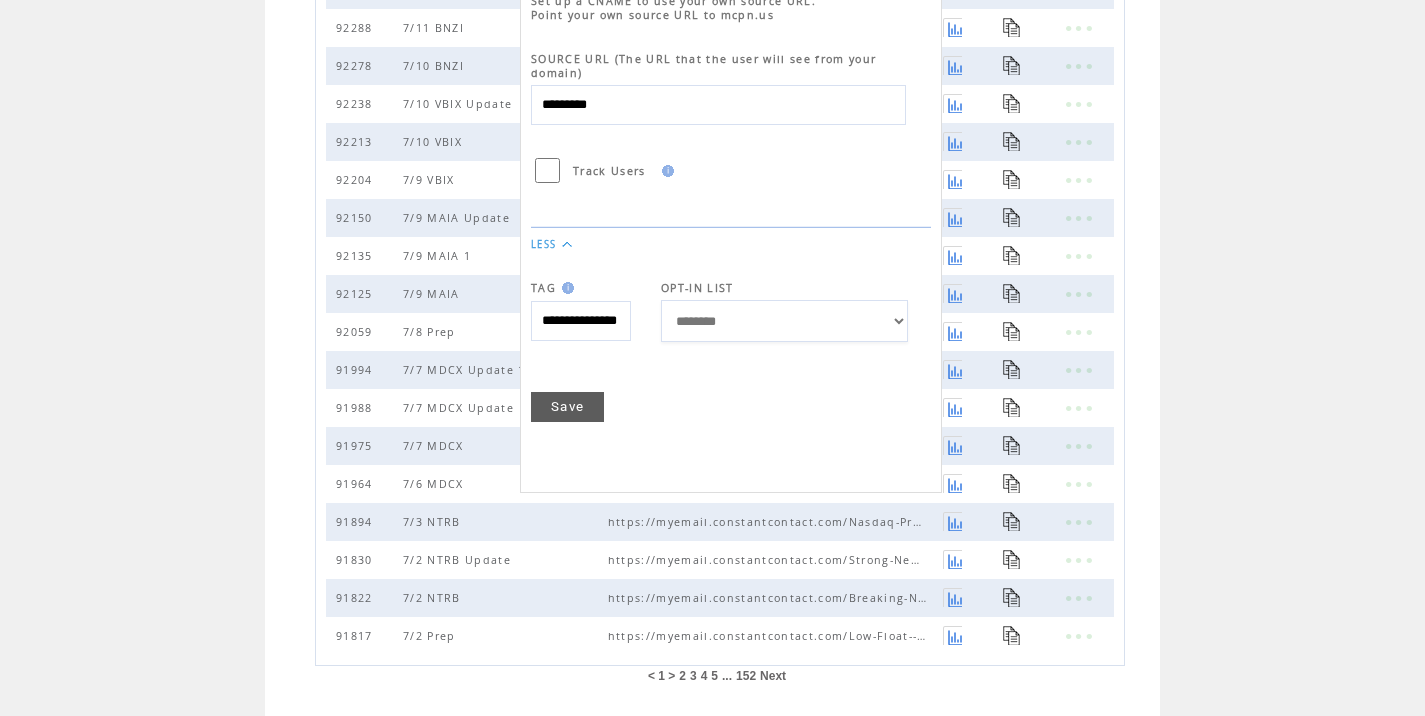 type on "**********" 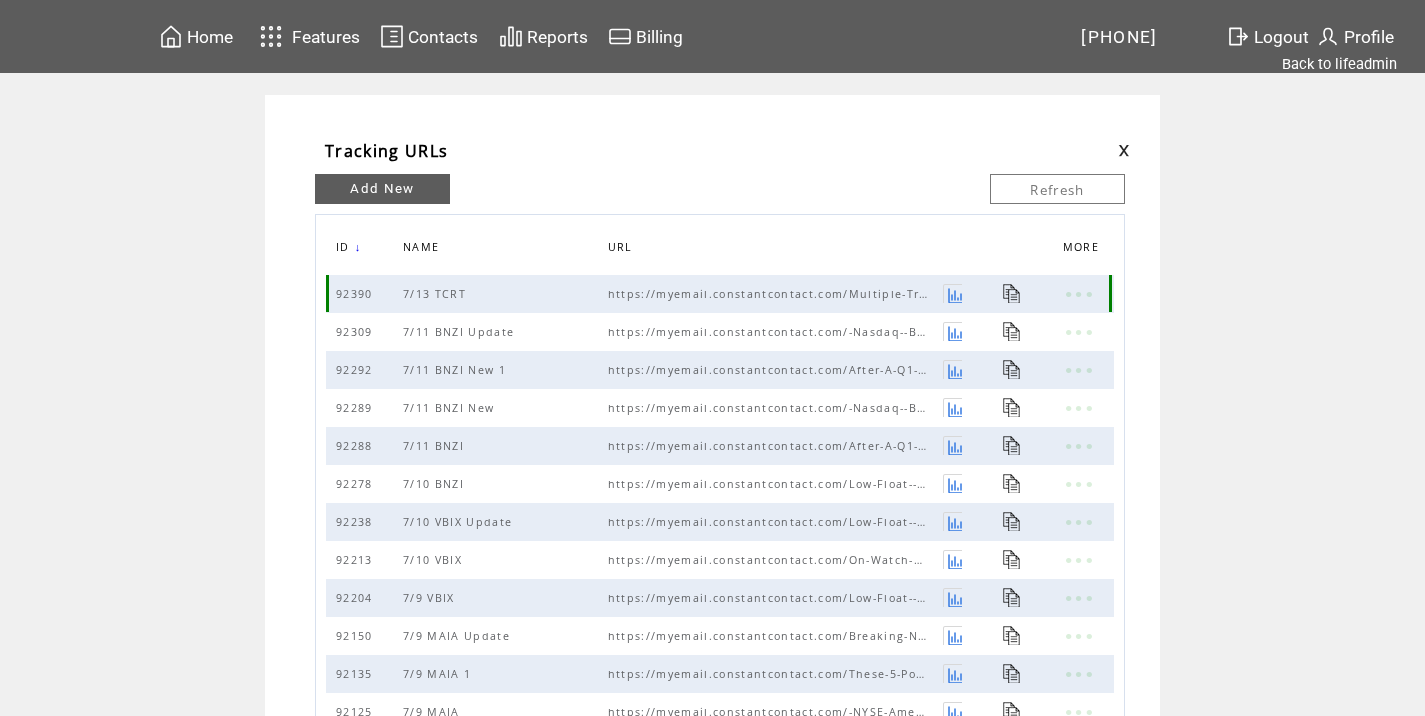 click at bounding box center (1012, 293) 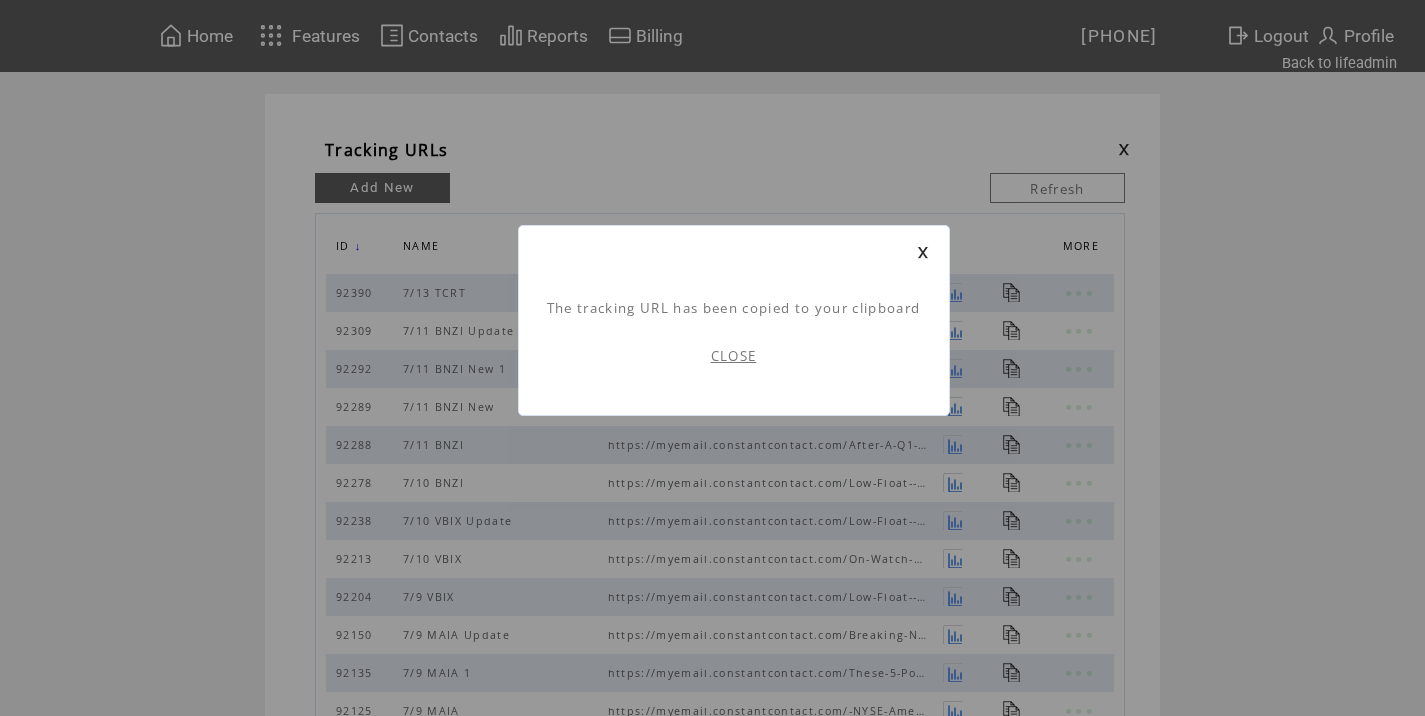 click on "CLOSE" at bounding box center [734, 356] 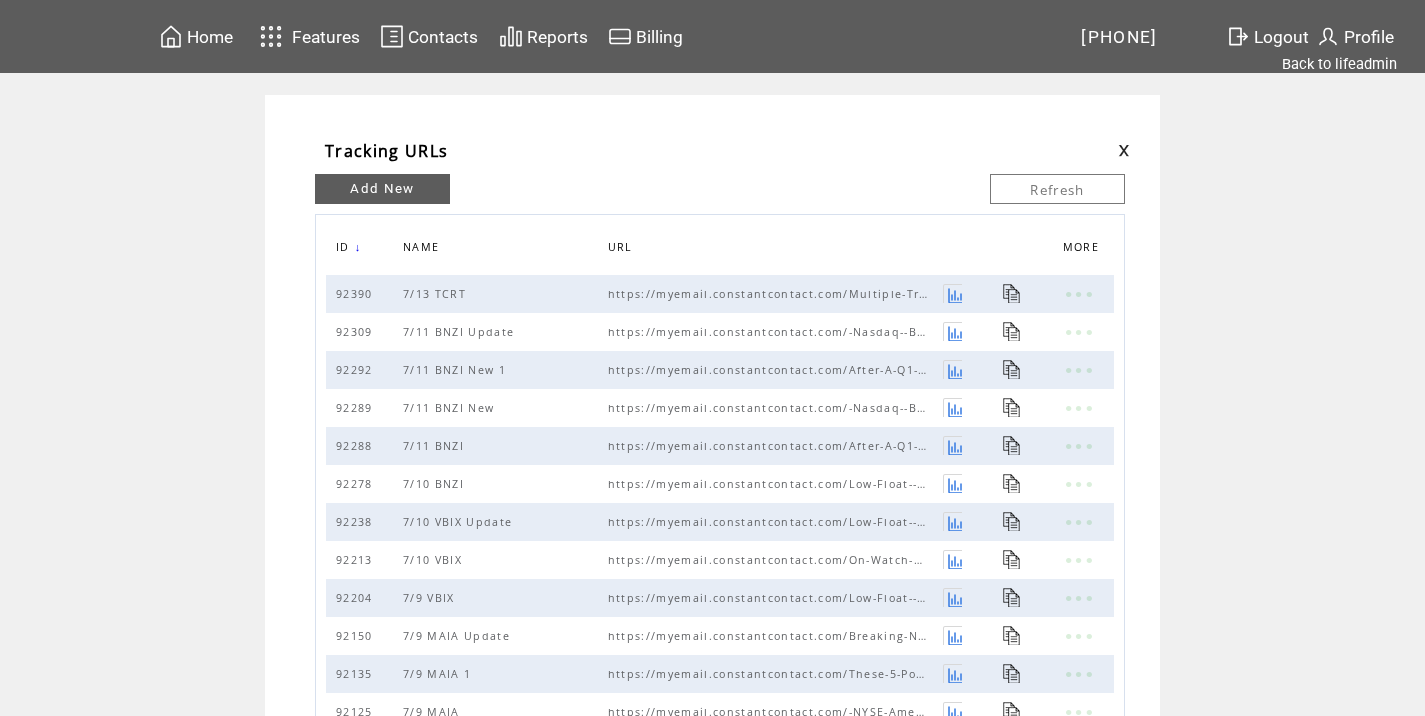 click at bounding box center (1124, 150) 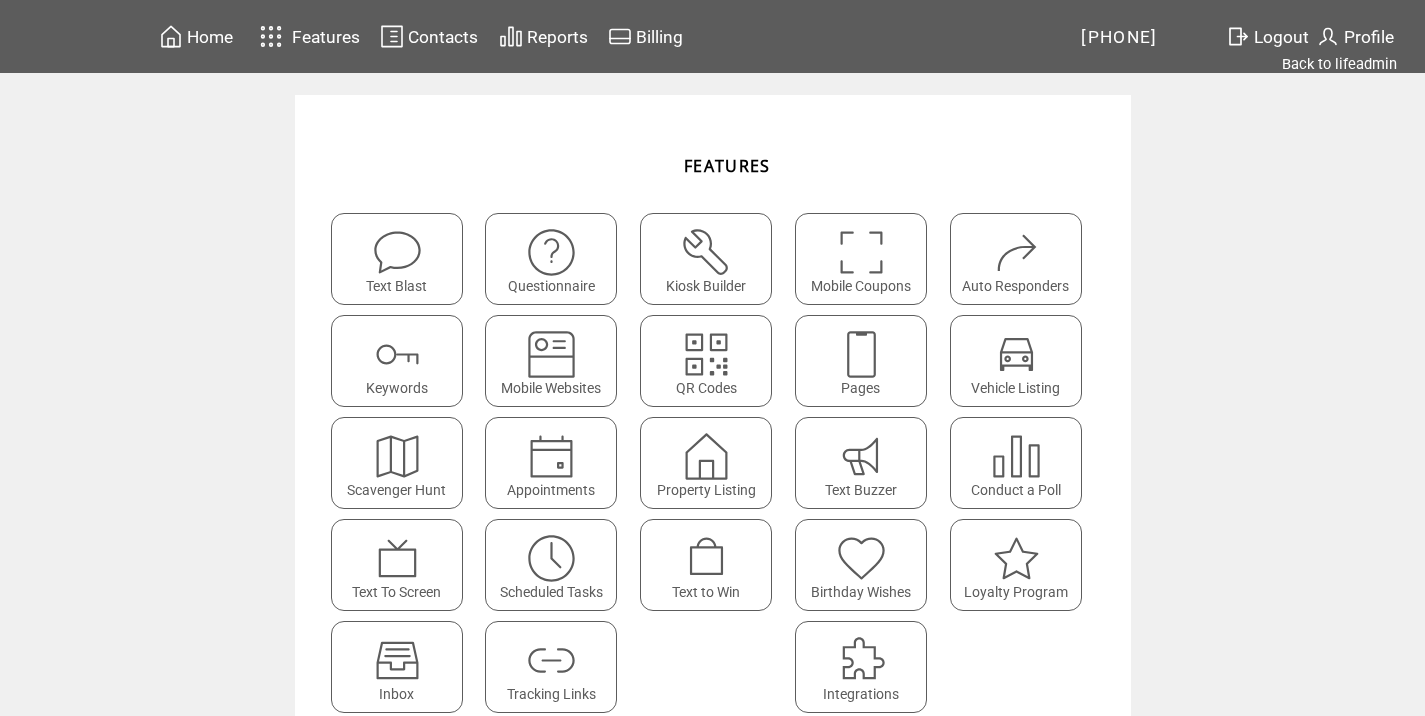 scroll, scrollTop: 0, scrollLeft: 0, axis: both 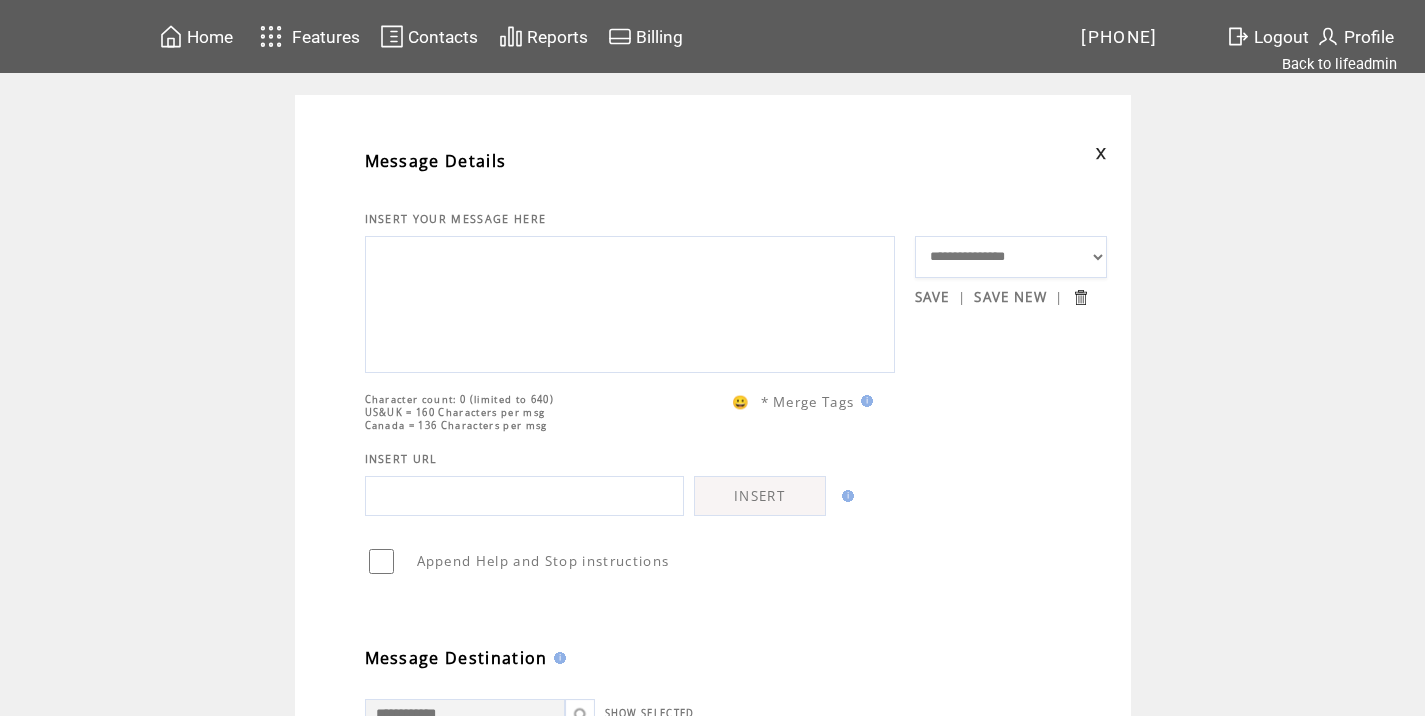 click at bounding box center (630, 302) 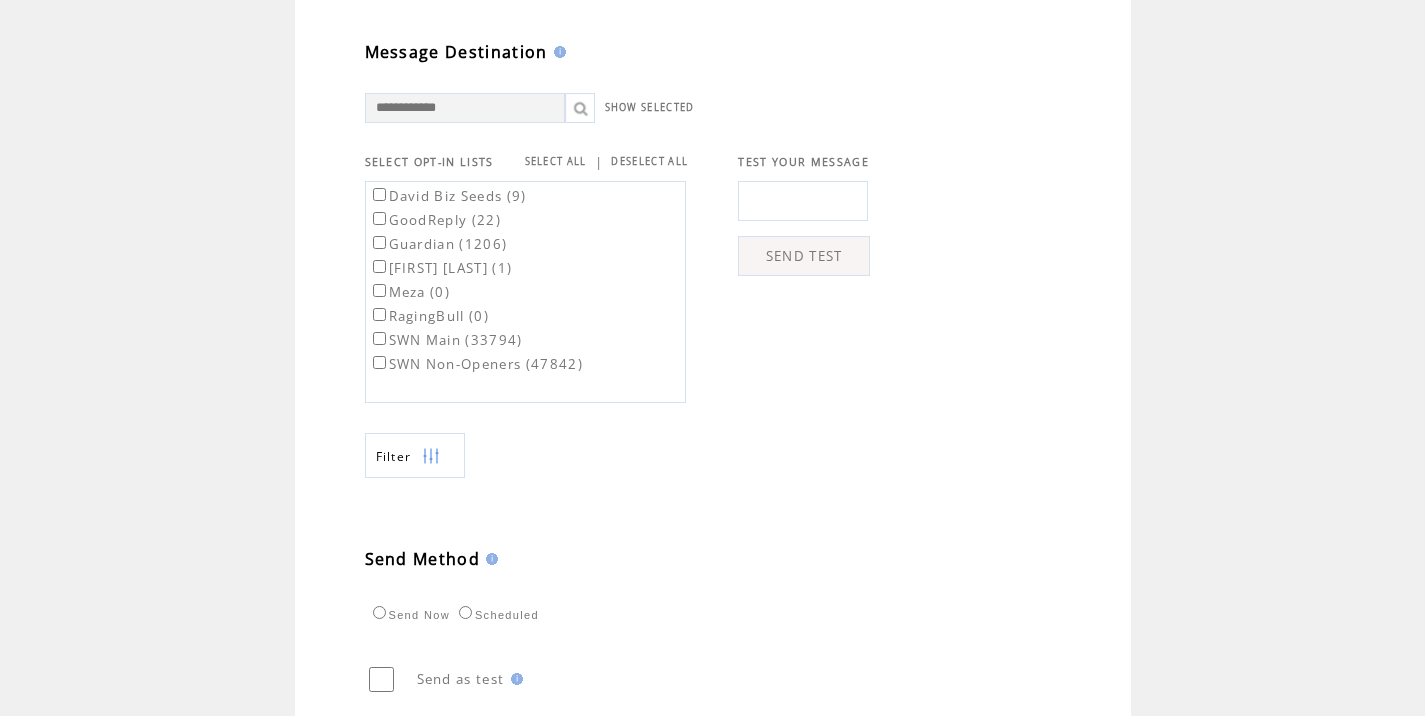 scroll, scrollTop: 614, scrollLeft: 0, axis: vertical 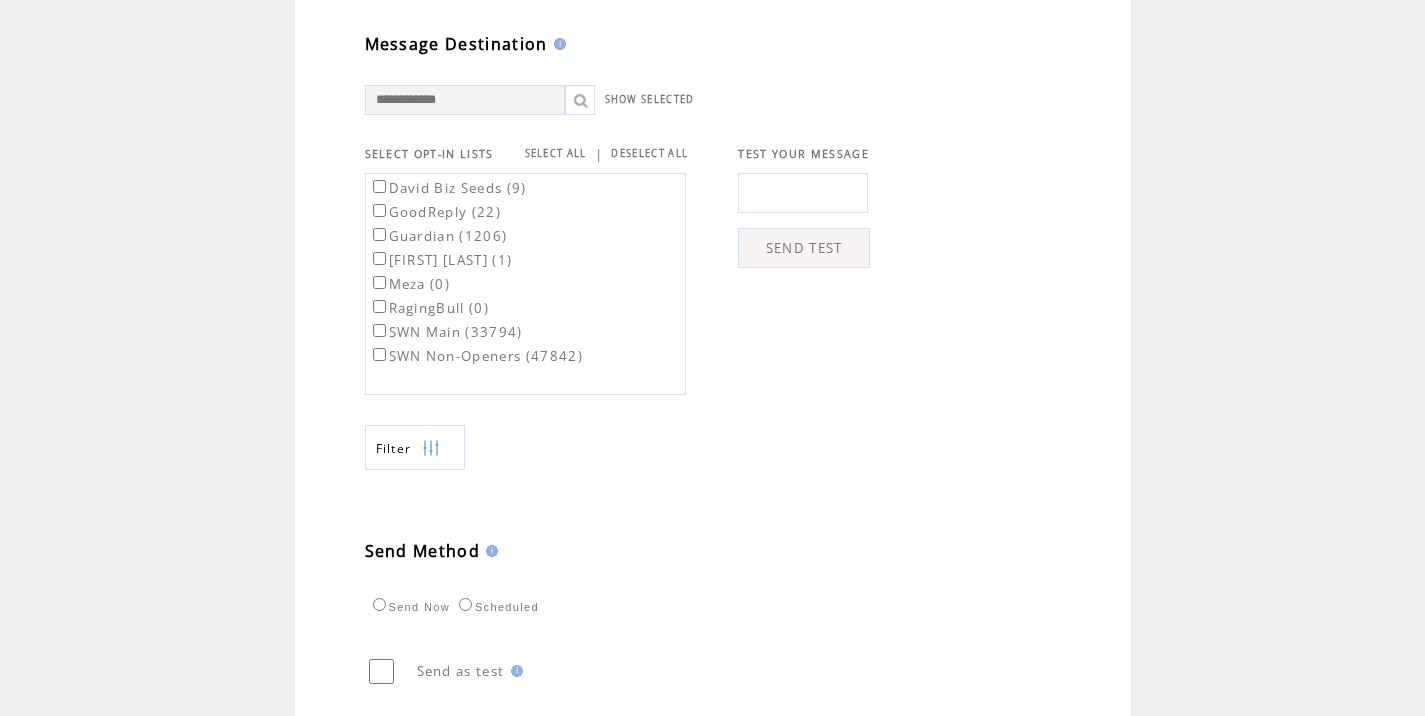 type on "**********" 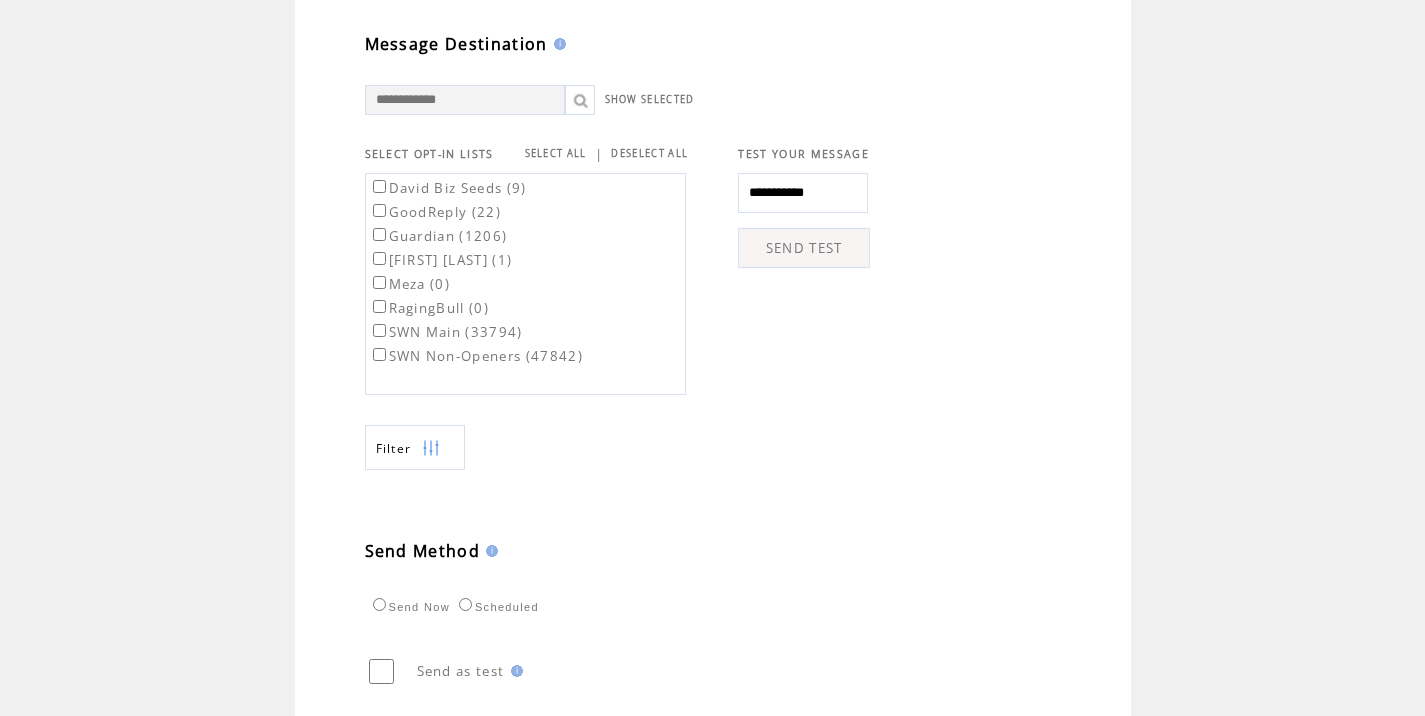 click on "SEND TEST" at bounding box center [804, 248] 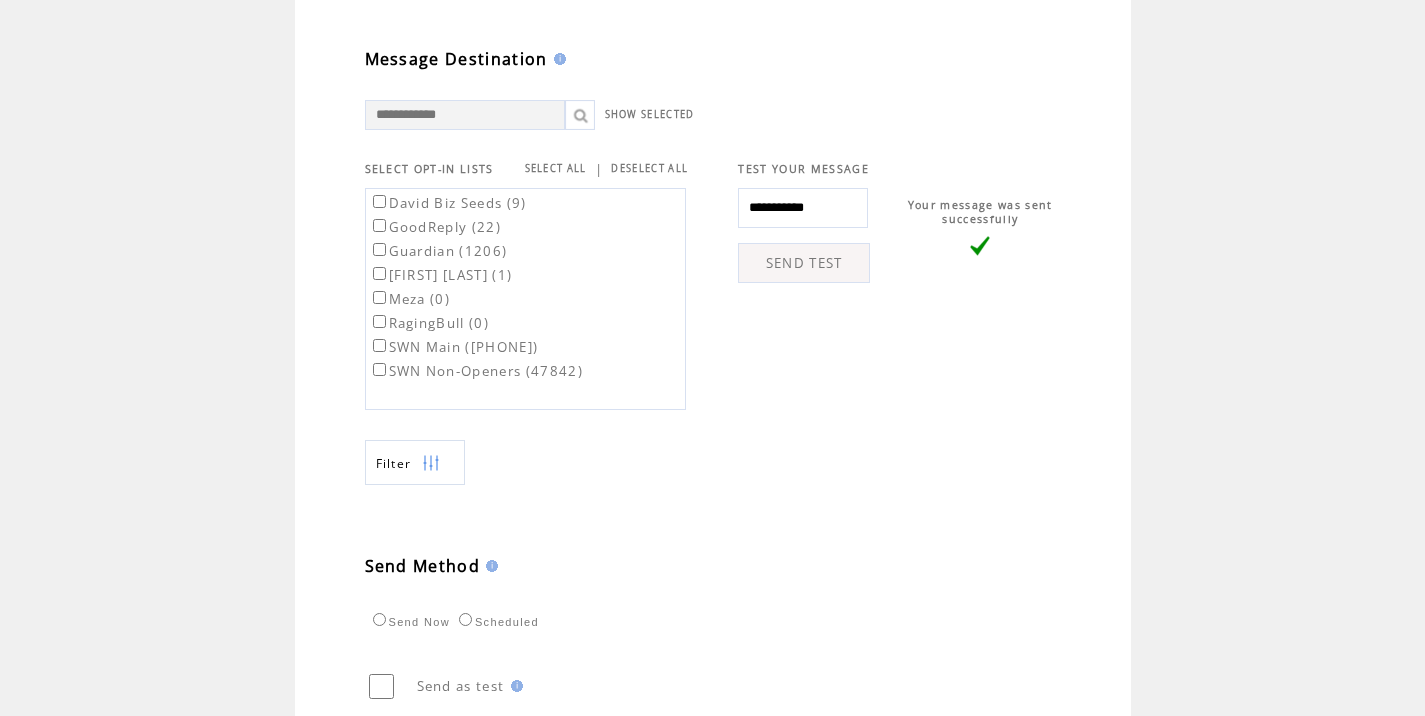 scroll, scrollTop: 774, scrollLeft: 0, axis: vertical 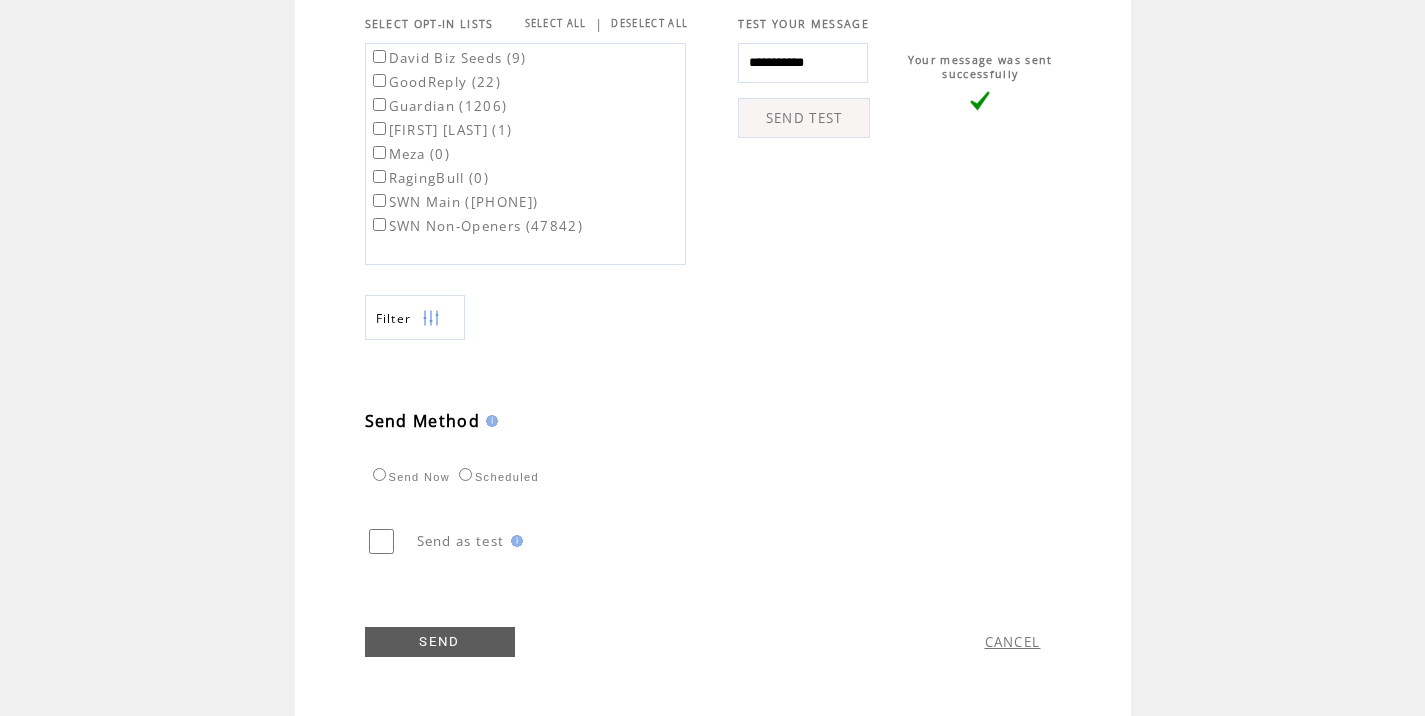 click on "SWN Main ([PHONE])" at bounding box center (454, 202) 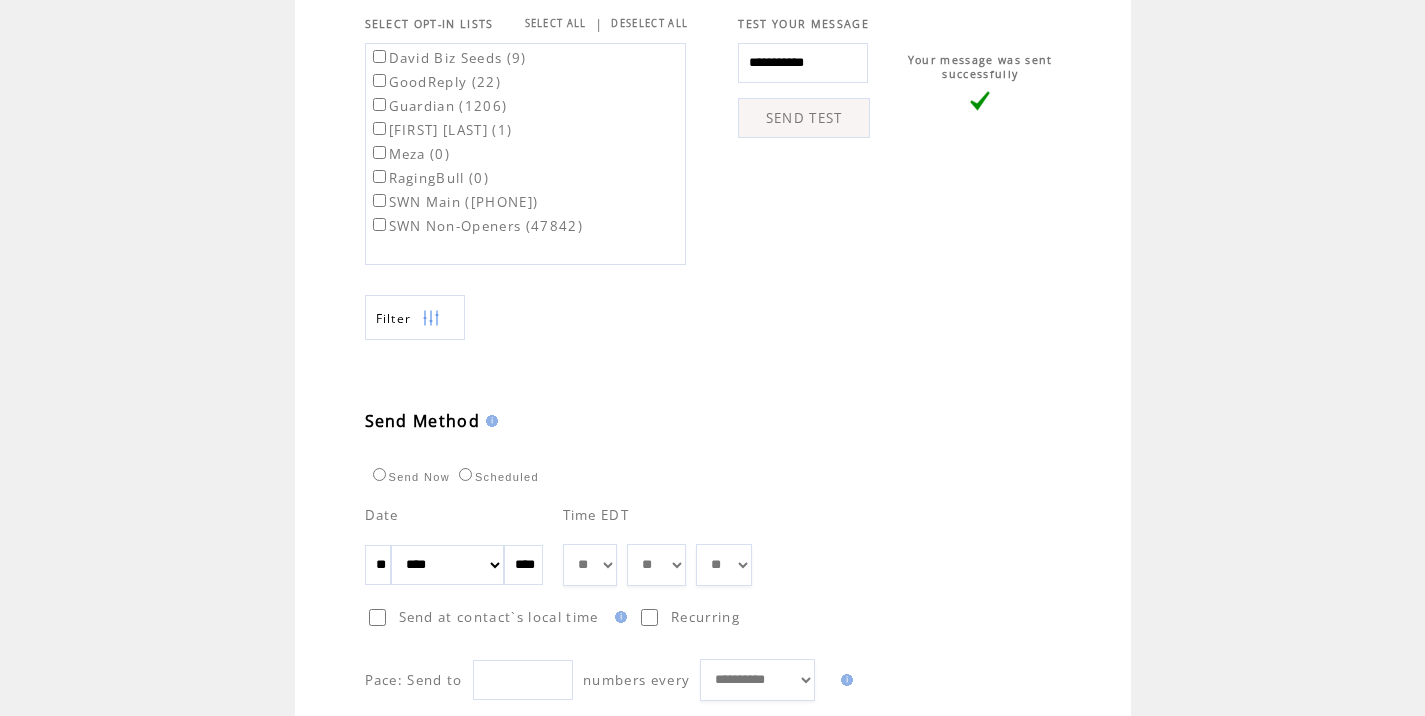 click on "** 	 ** 	 ** 	 ** 	 ** 	 ** 	 ** 	 ** 	 ** 	 ** 	 ** 	 ** 	 **" at bounding box center (590, 565) 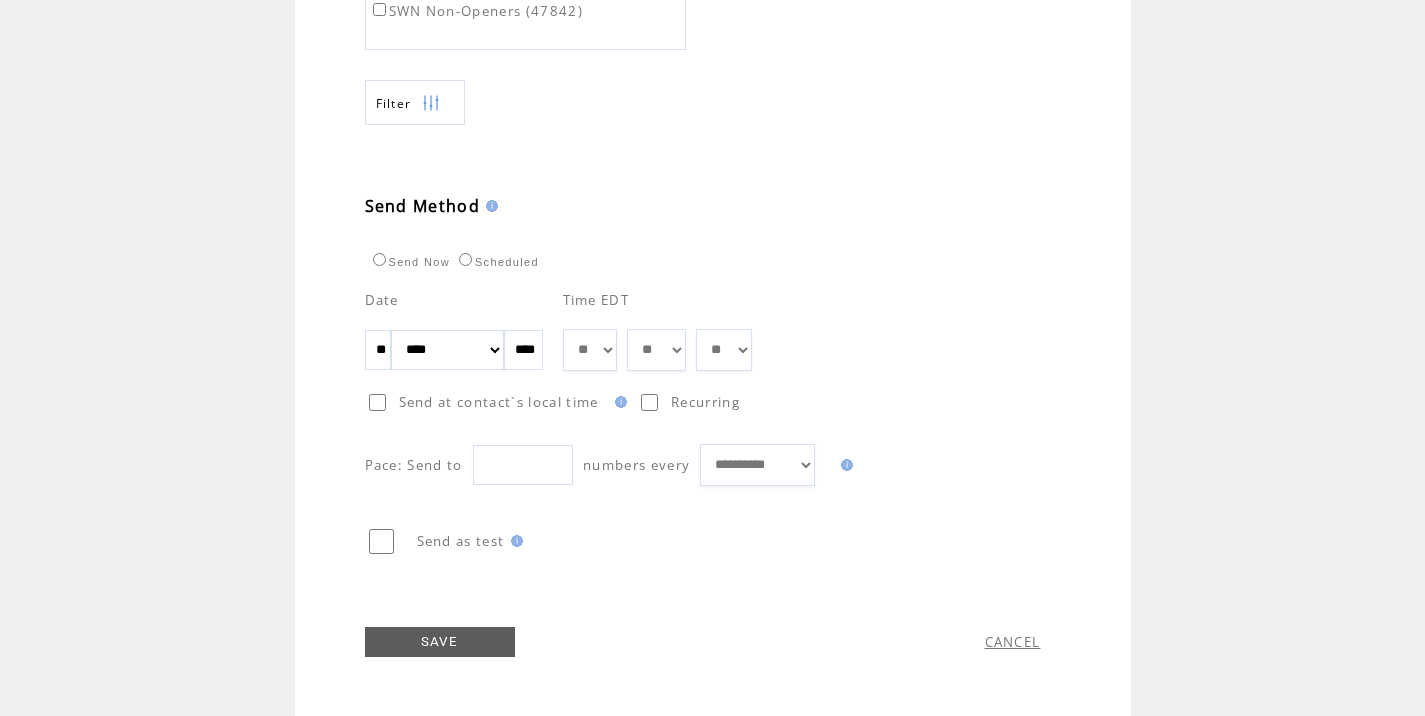 click on "SAVE" at bounding box center [440, 642] 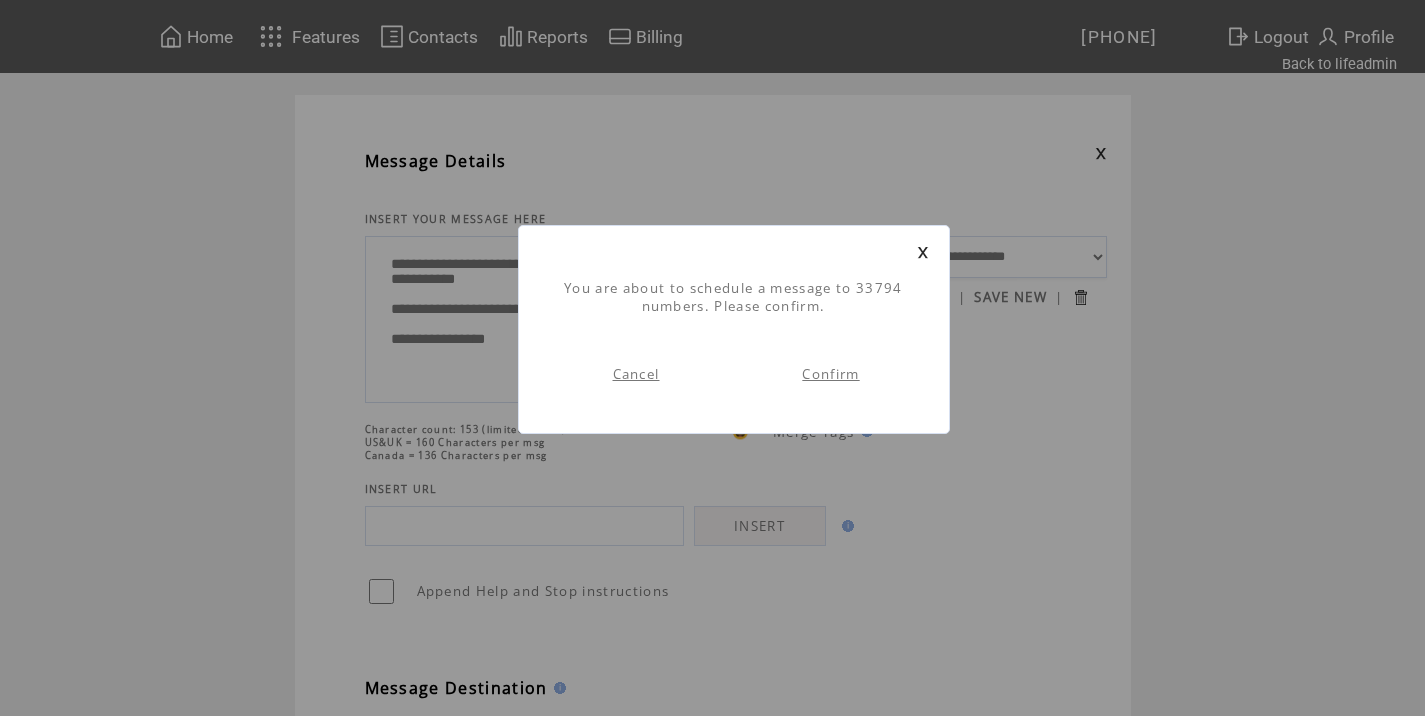 scroll, scrollTop: 1, scrollLeft: 0, axis: vertical 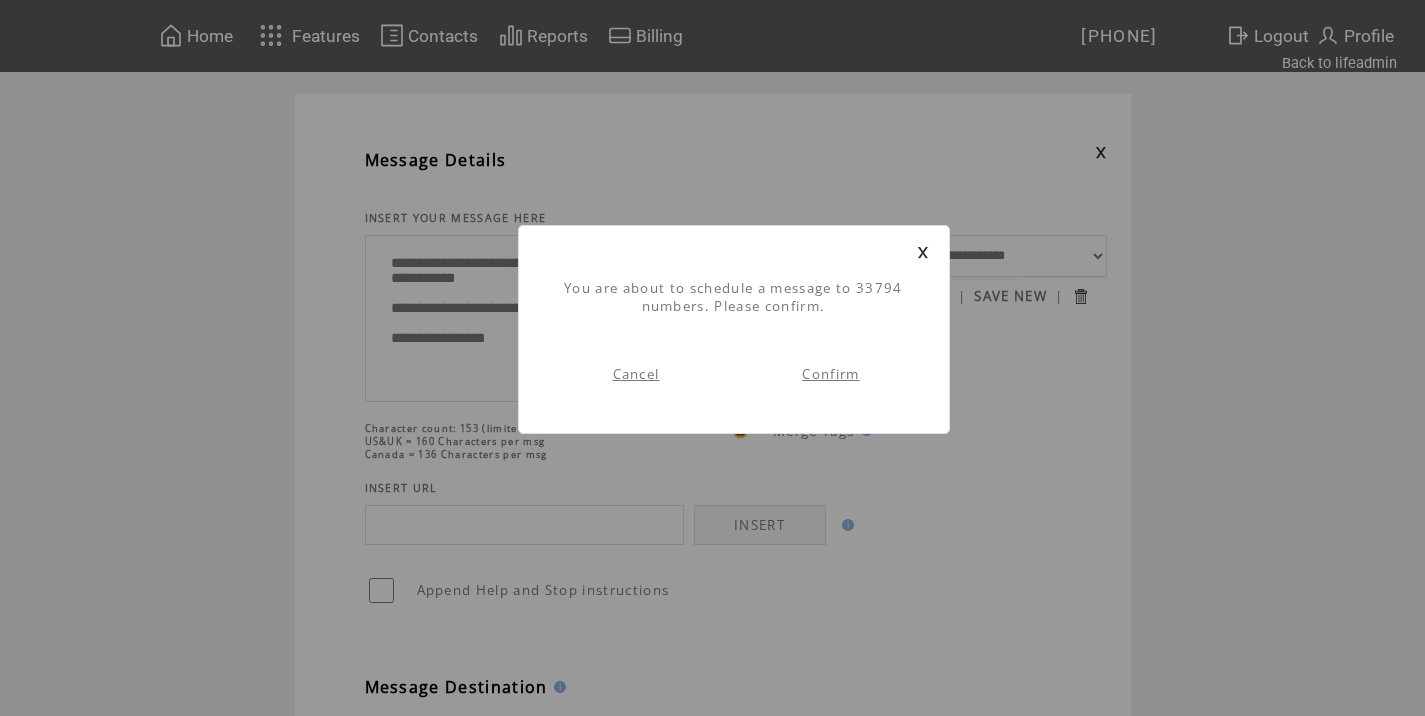 click on "Confirm" at bounding box center (830, 374) 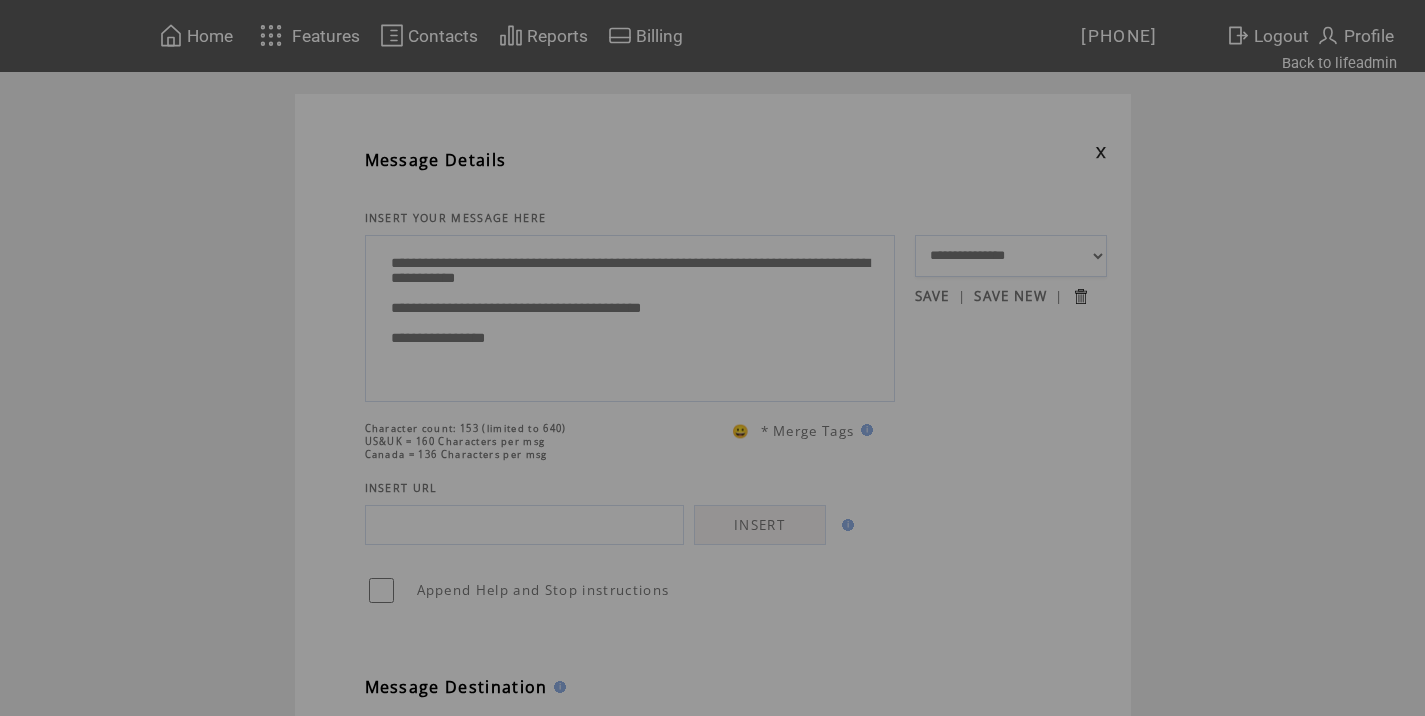 scroll, scrollTop: 0, scrollLeft: 0, axis: both 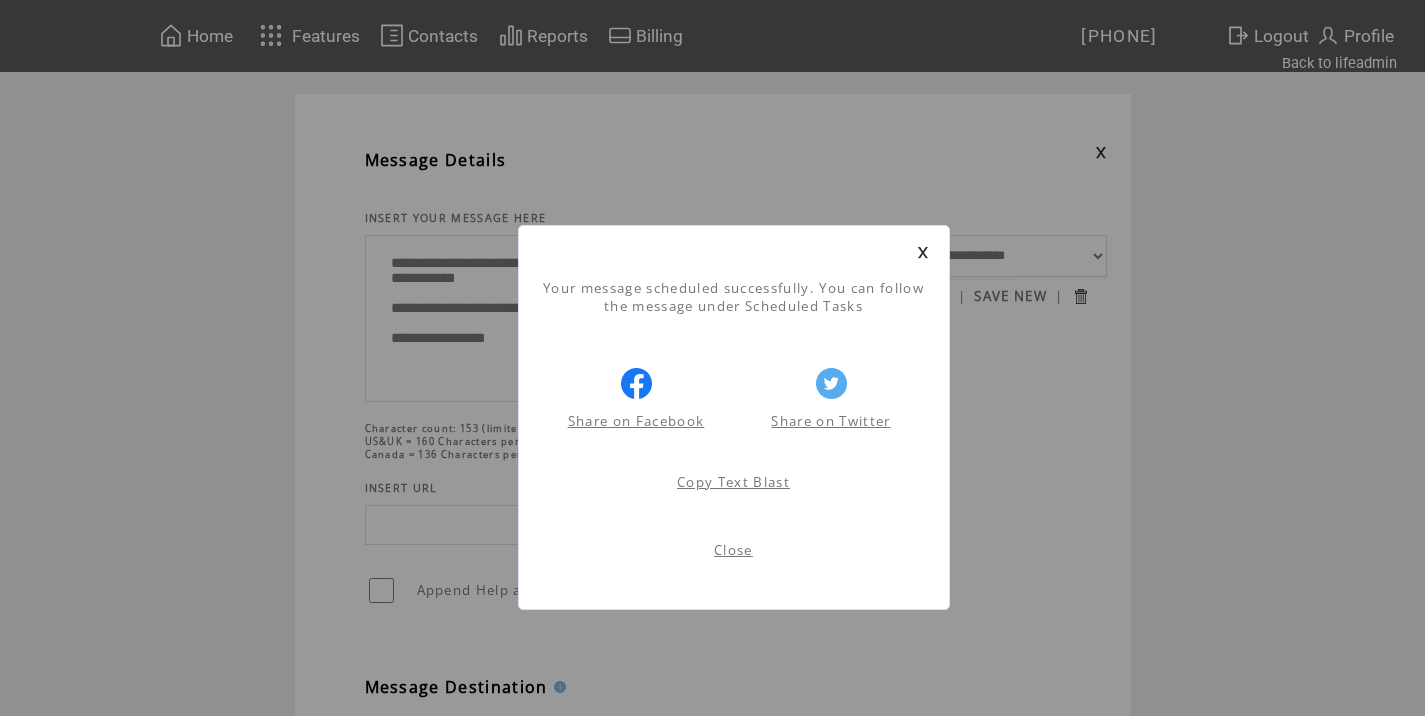 click on "Close" at bounding box center [733, 550] 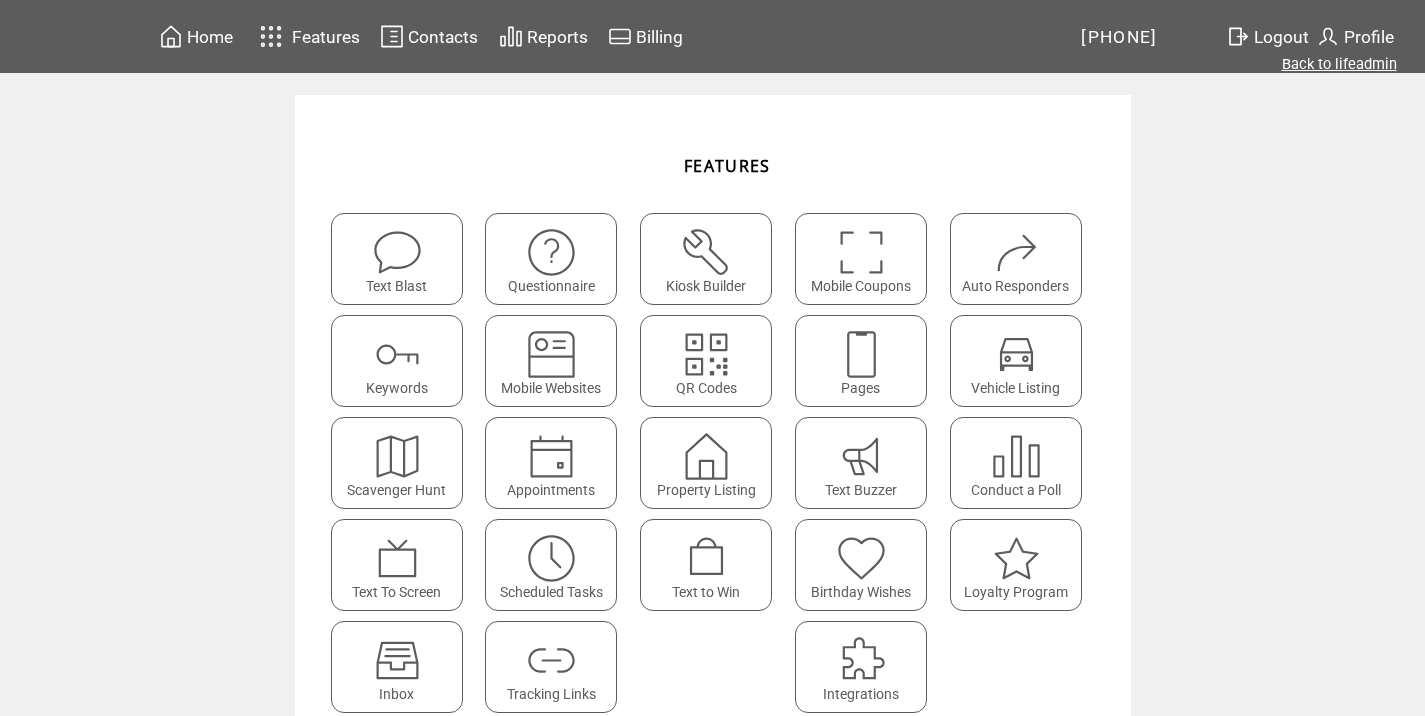 click on "Back to lifeadmin" at bounding box center [1339, 64] 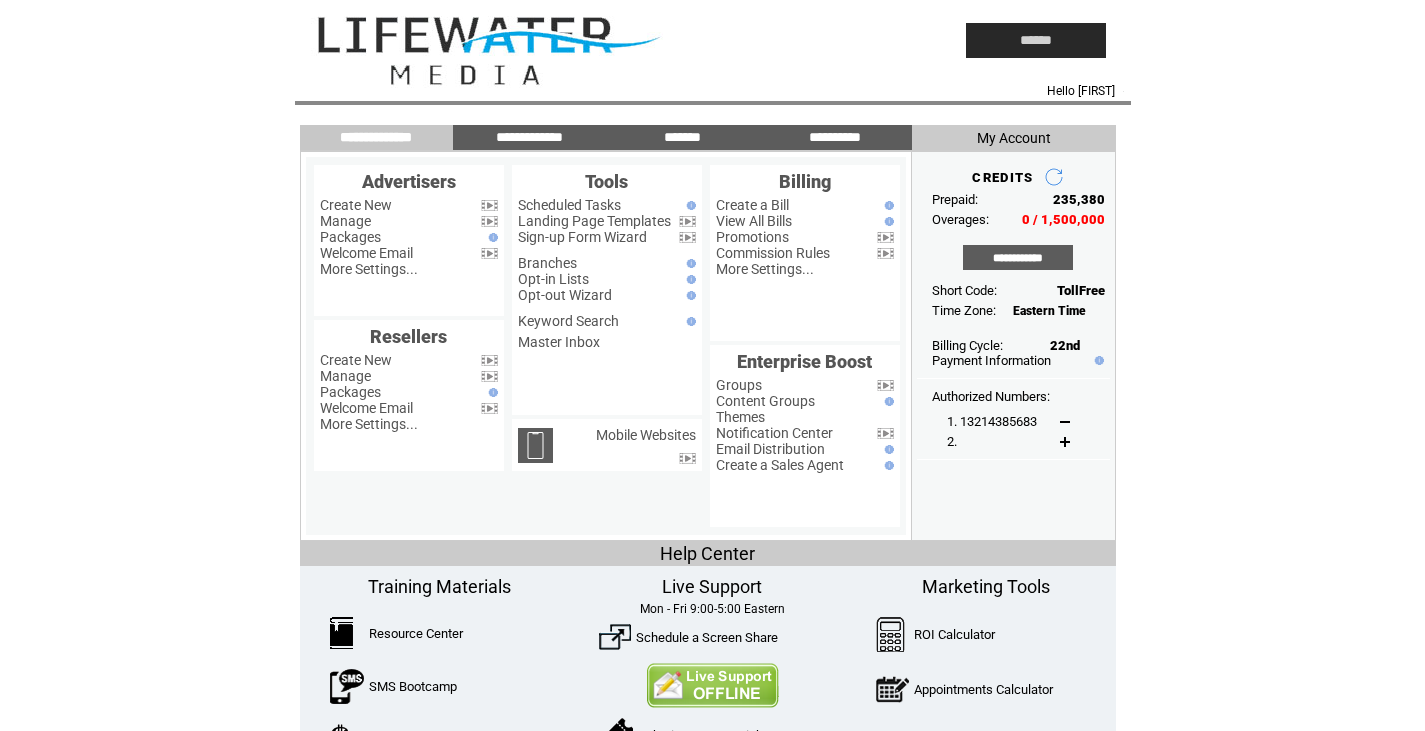 scroll, scrollTop: 0, scrollLeft: 0, axis: both 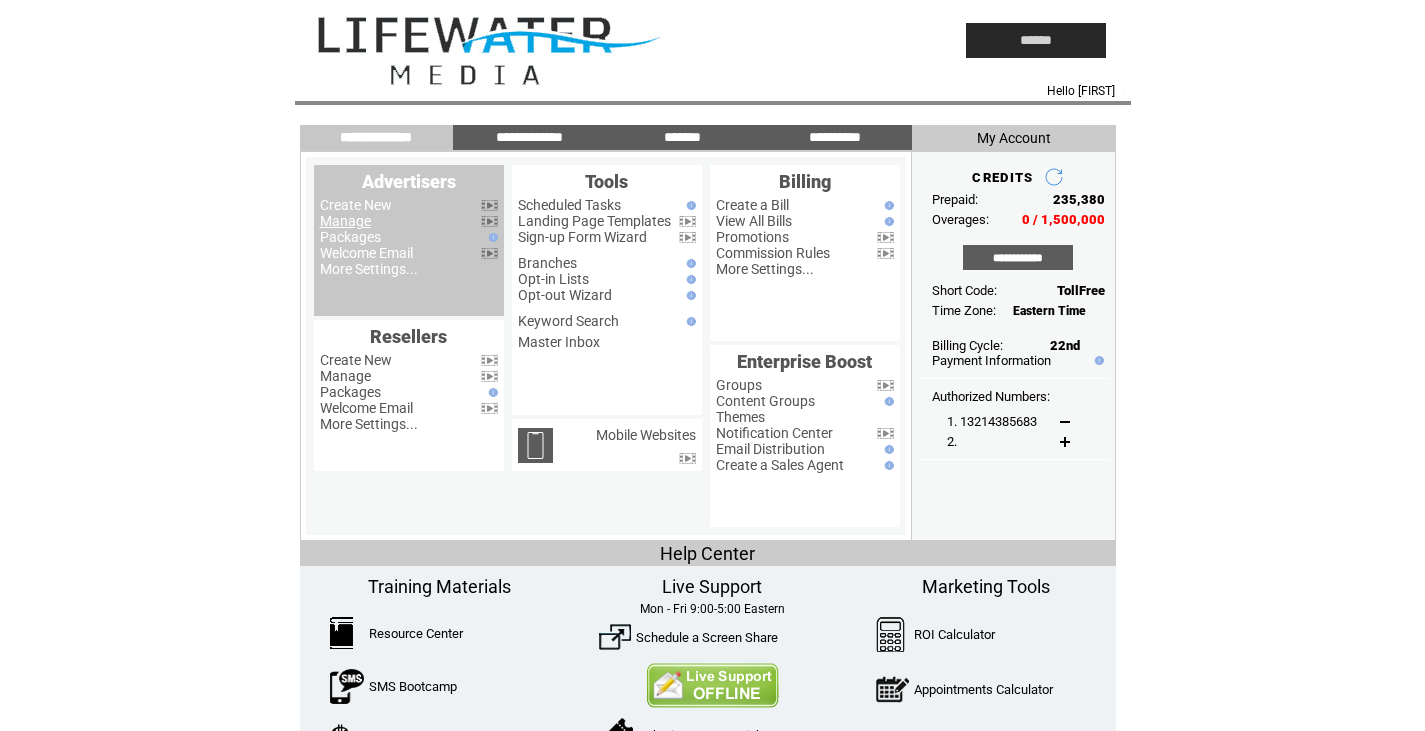 click on "Manage" at bounding box center [345, 221] 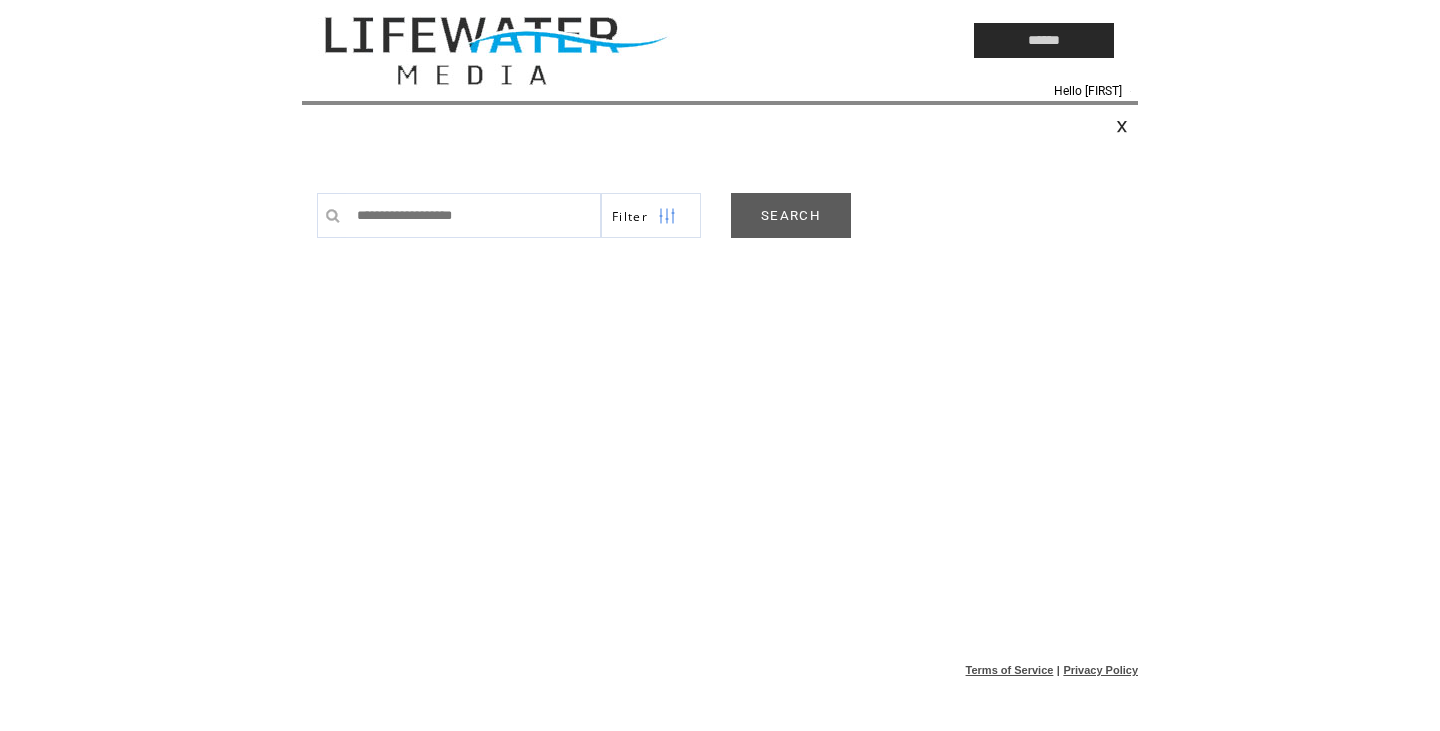 click on "SEARCH" at bounding box center (791, 215) 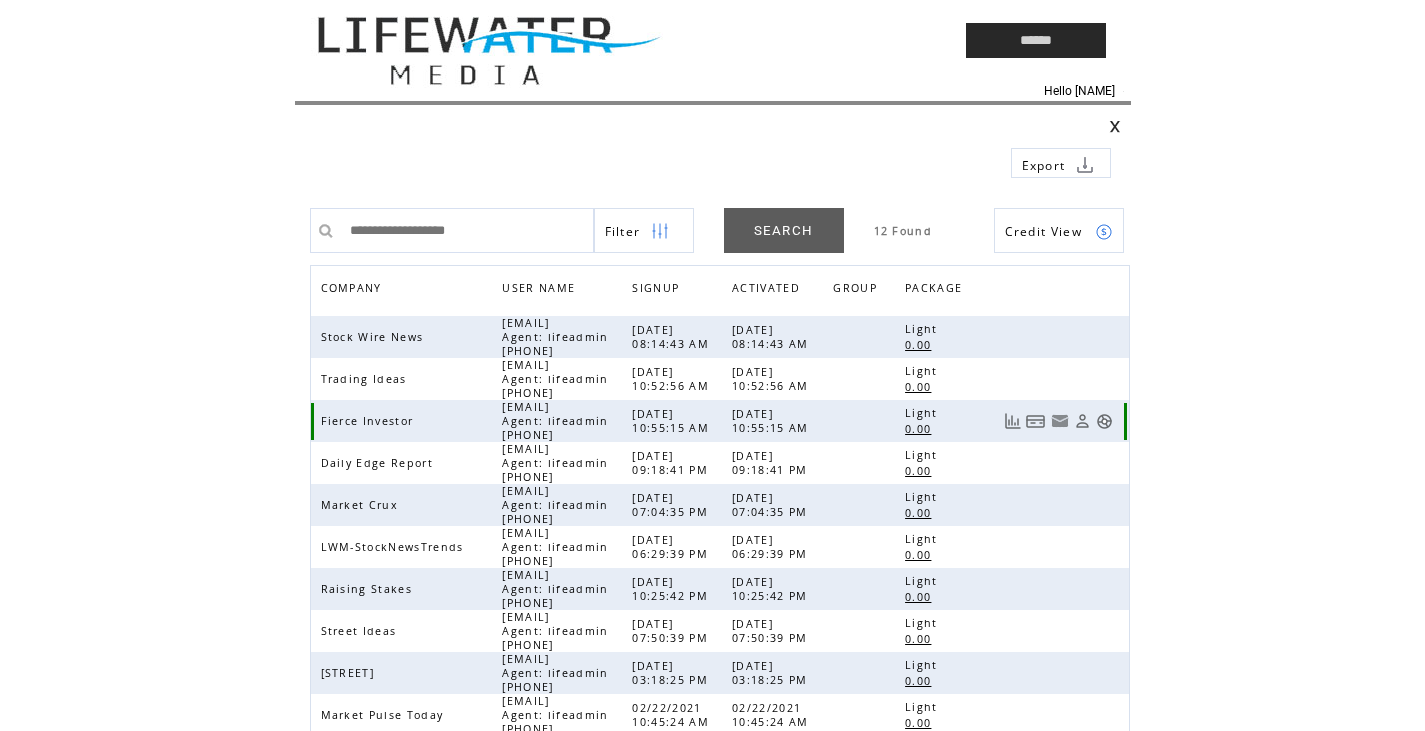 scroll, scrollTop: 0, scrollLeft: 0, axis: both 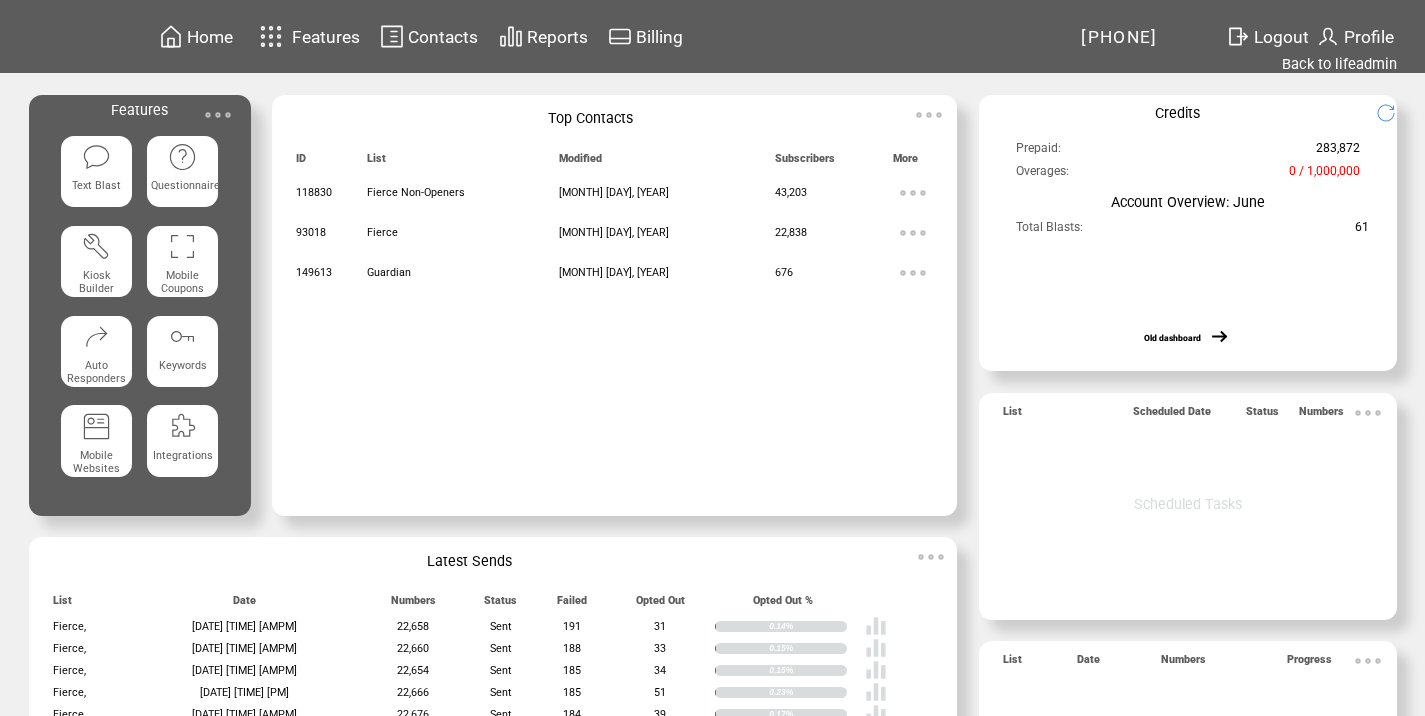 click at bounding box center (218, 115) 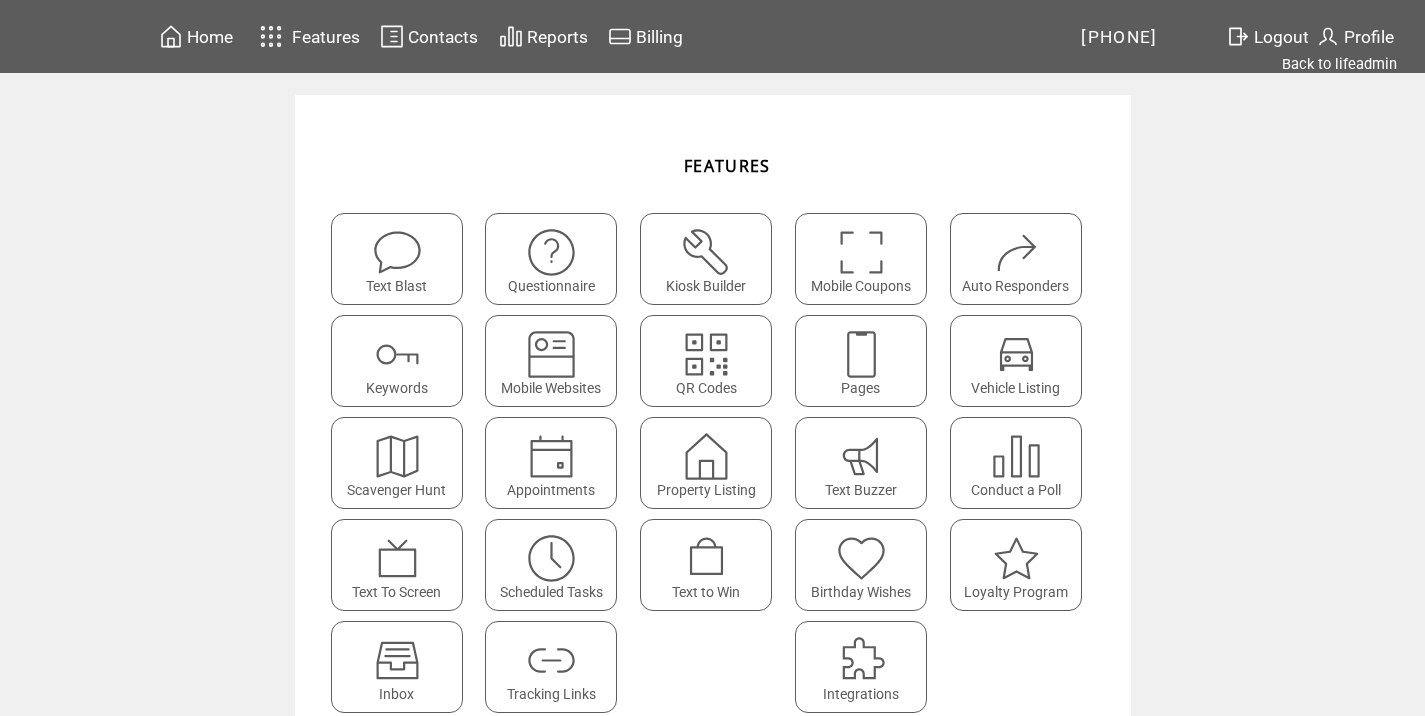 scroll, scrollTop: 0, scrollLeft: 0, axis: both 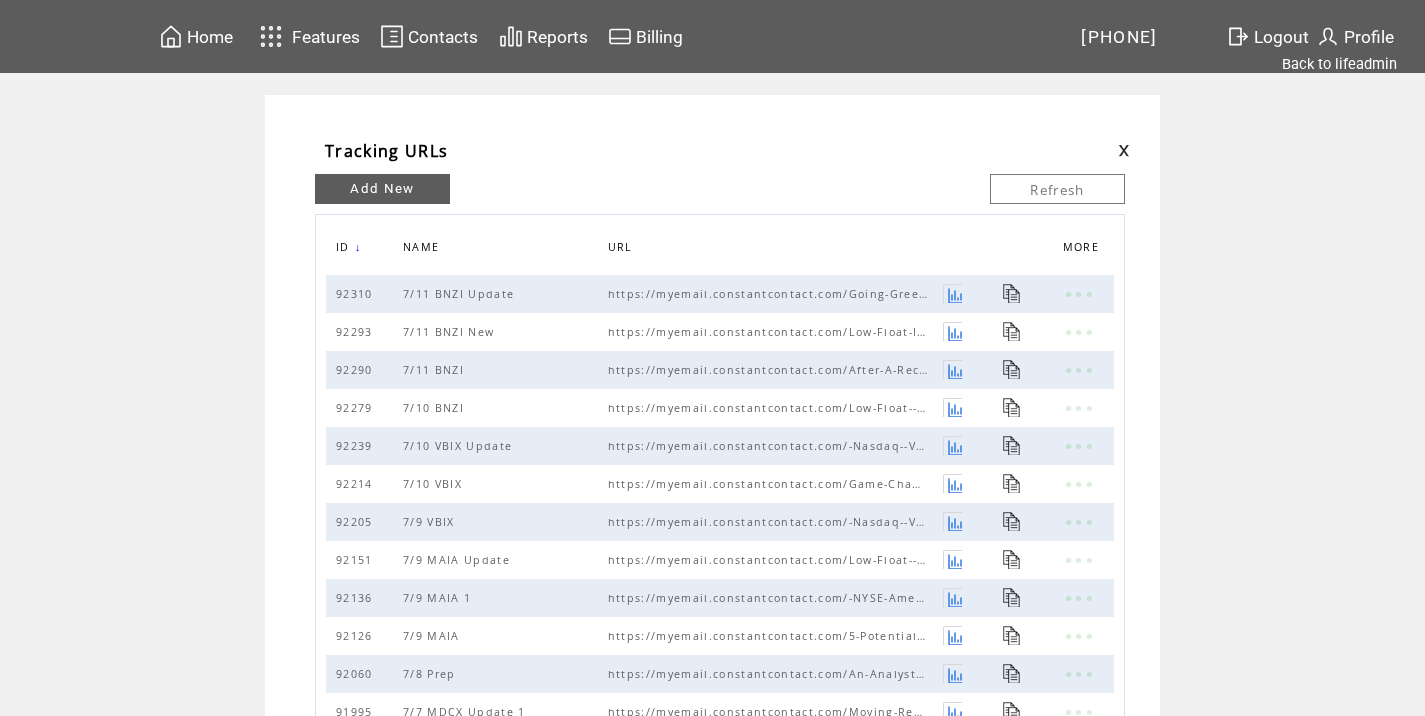 click on "Add New" at bounding box center [382, 189] 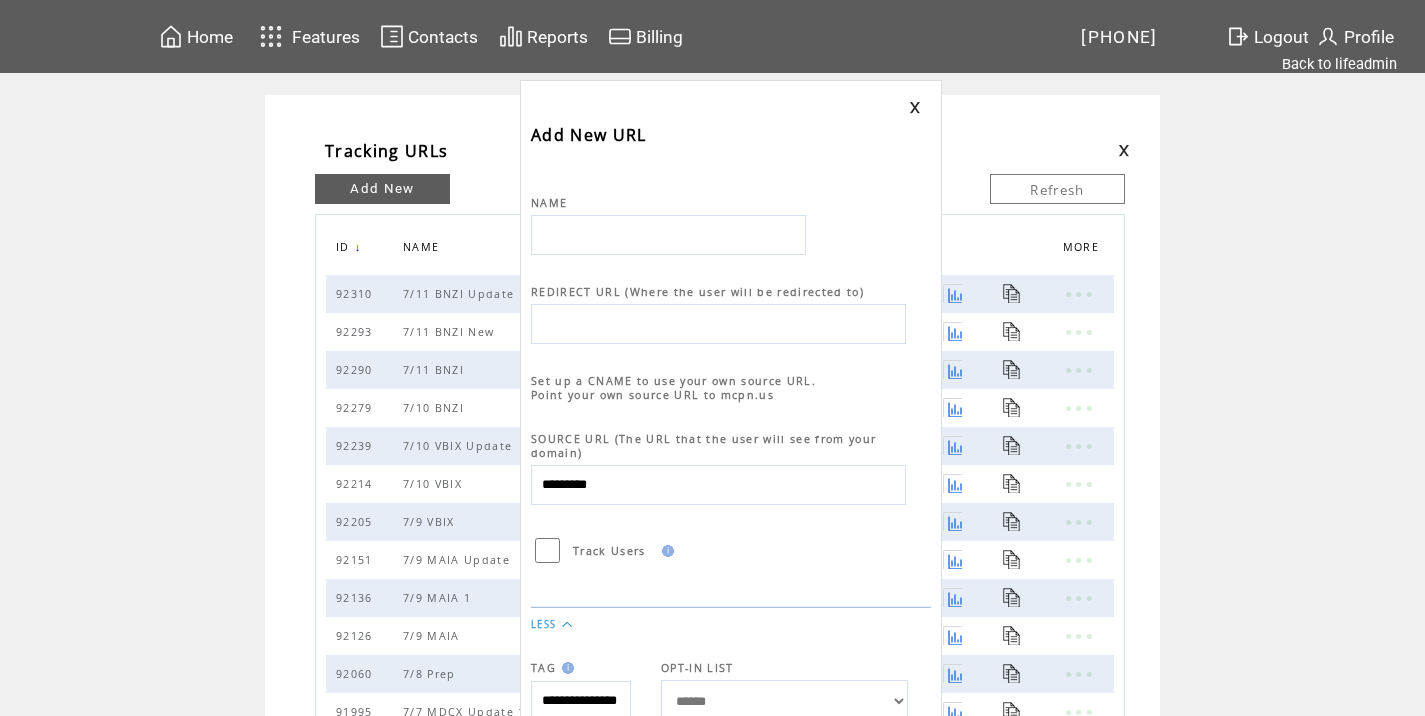 click at bounding box center [668, 235] 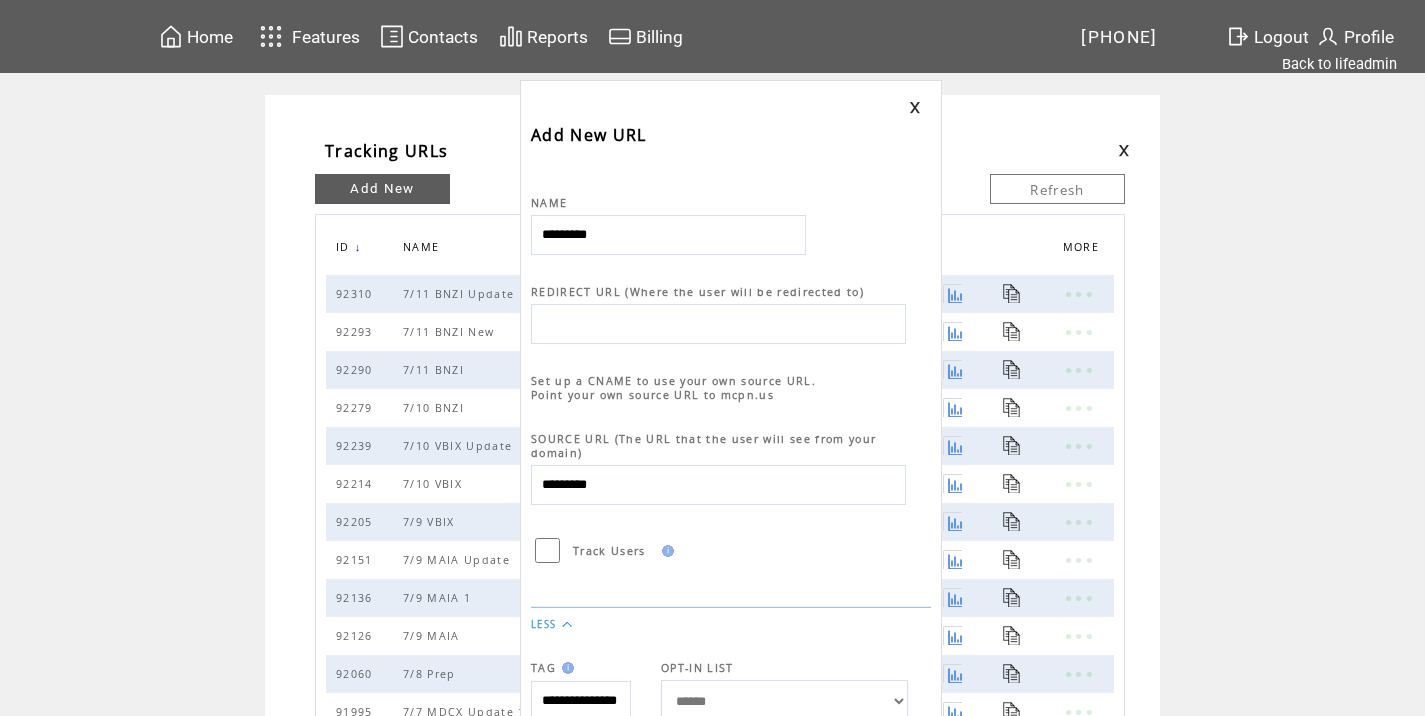 type on "*********" 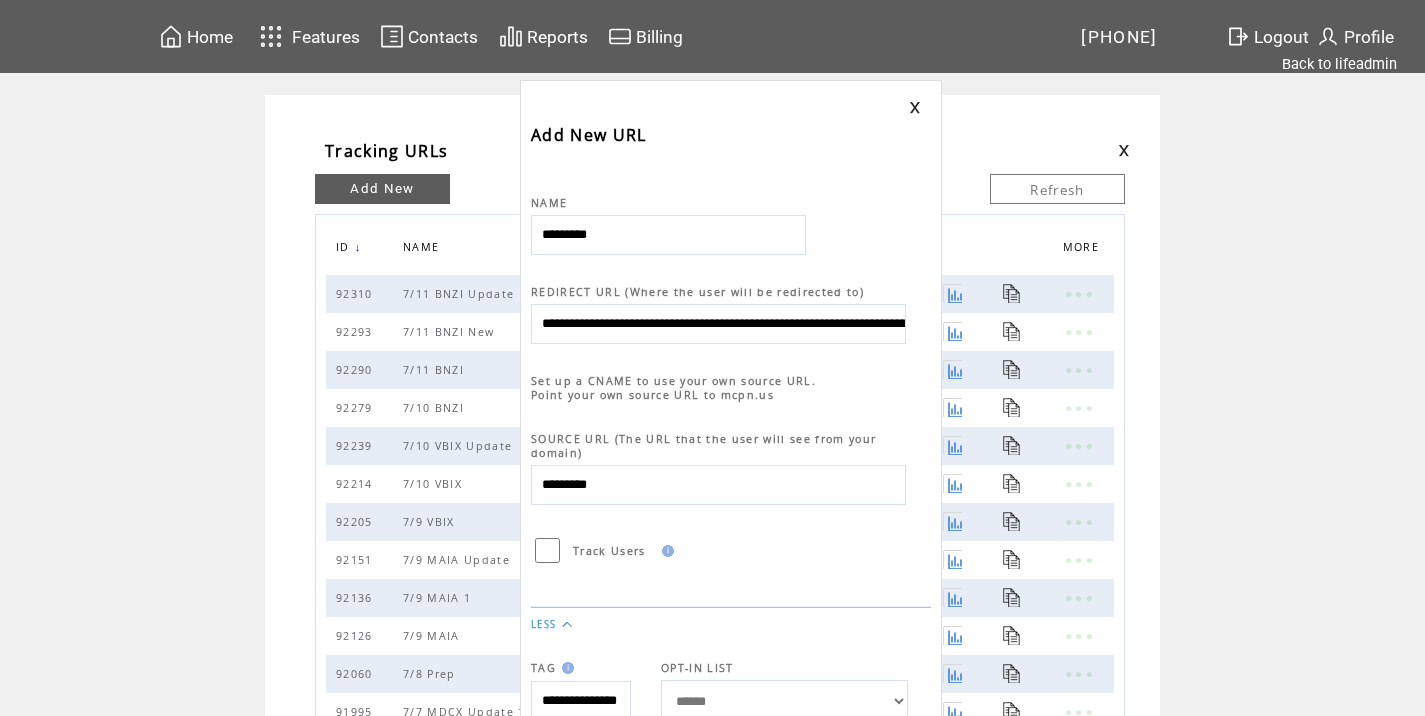 scroll, scrollTop: 0, scrollLeft: 910, axis: horizontal 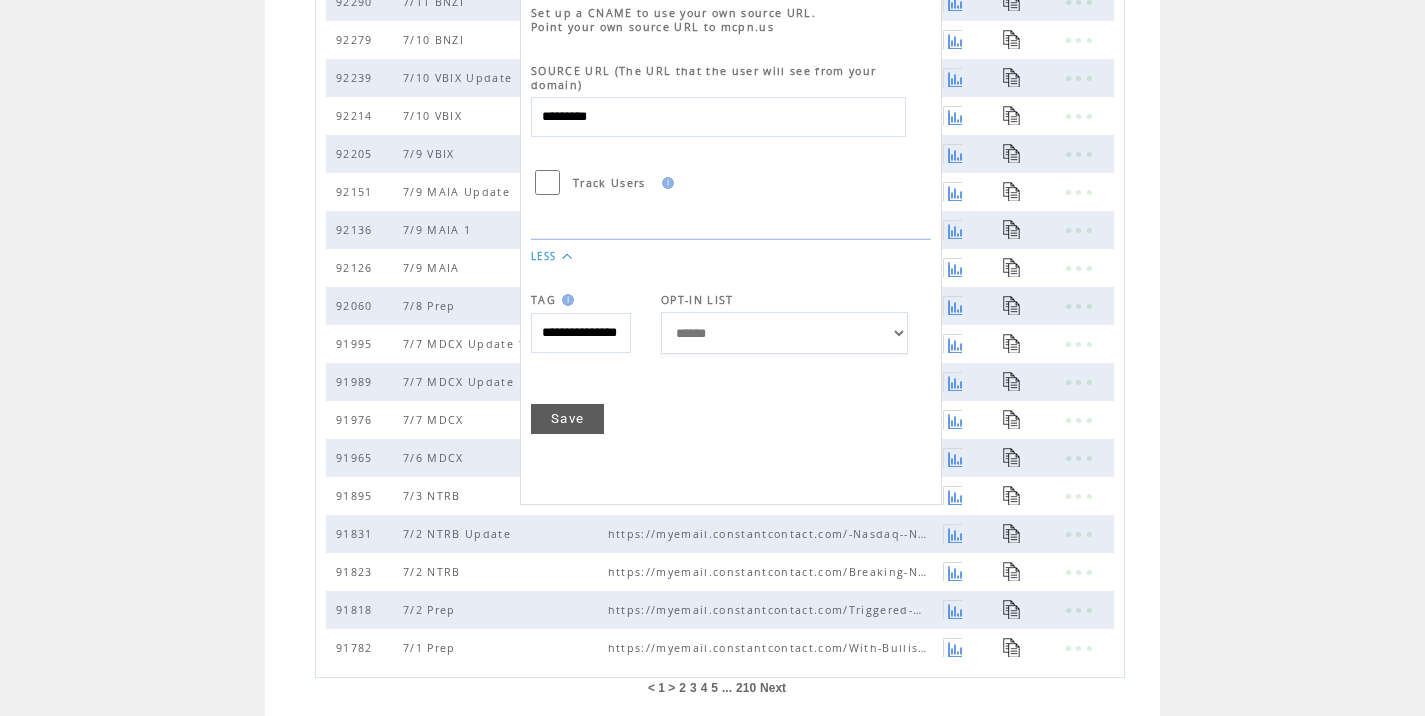 type on "**********" 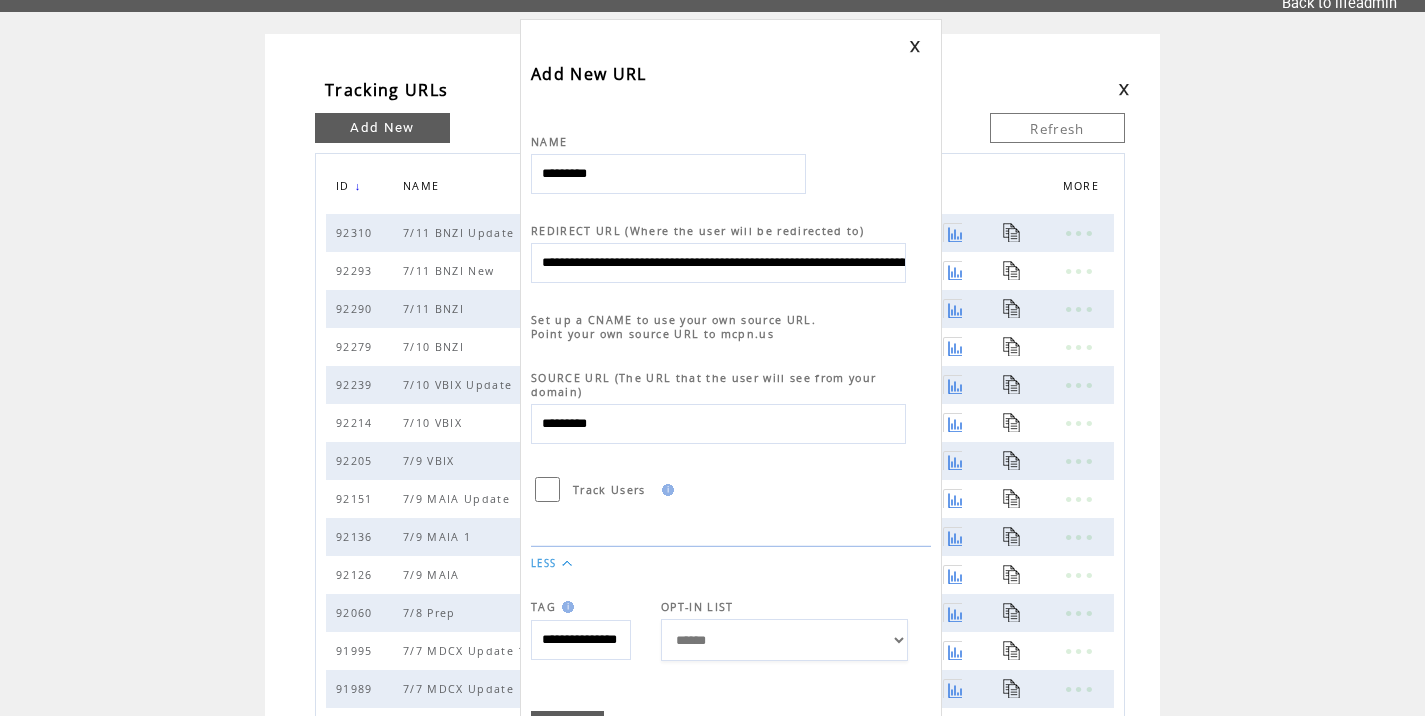 scroll, scrollTop: 0, scrollLeft: 0, axis: both 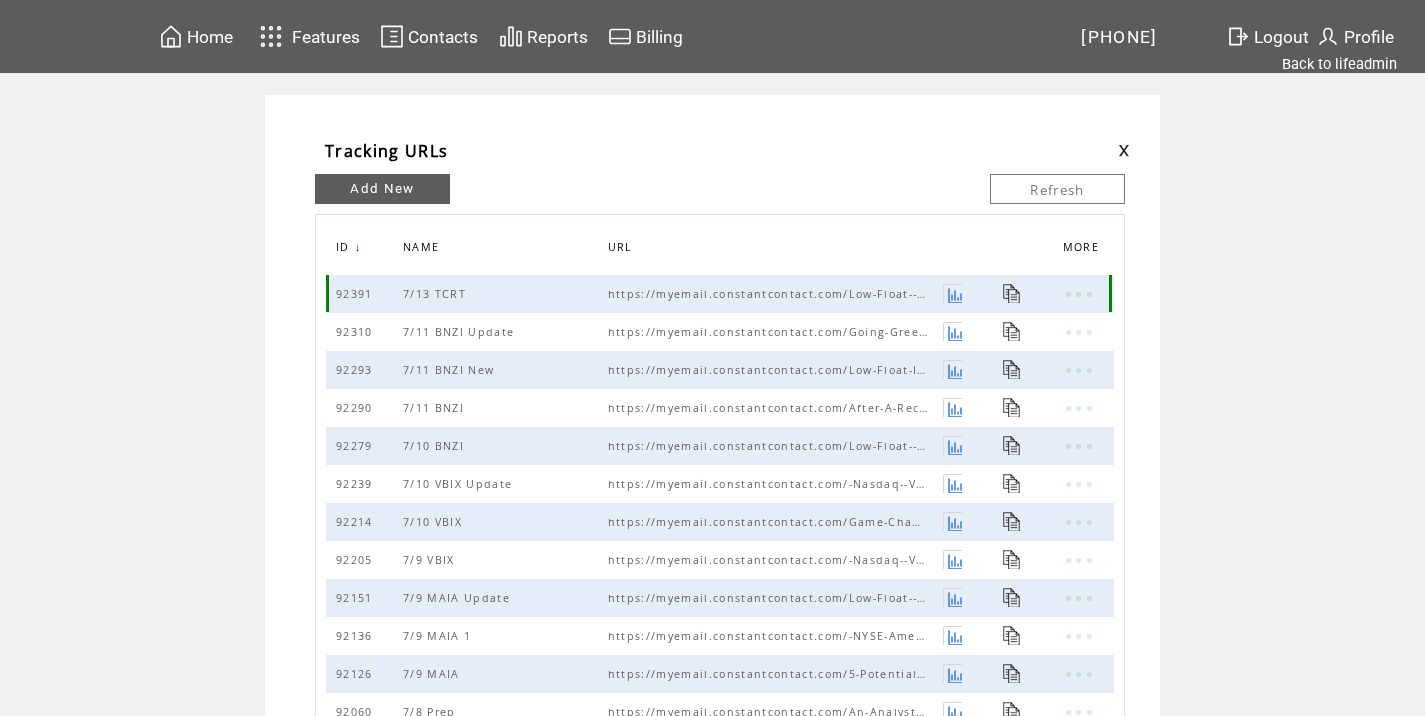click at bounding box center (1012, 293) 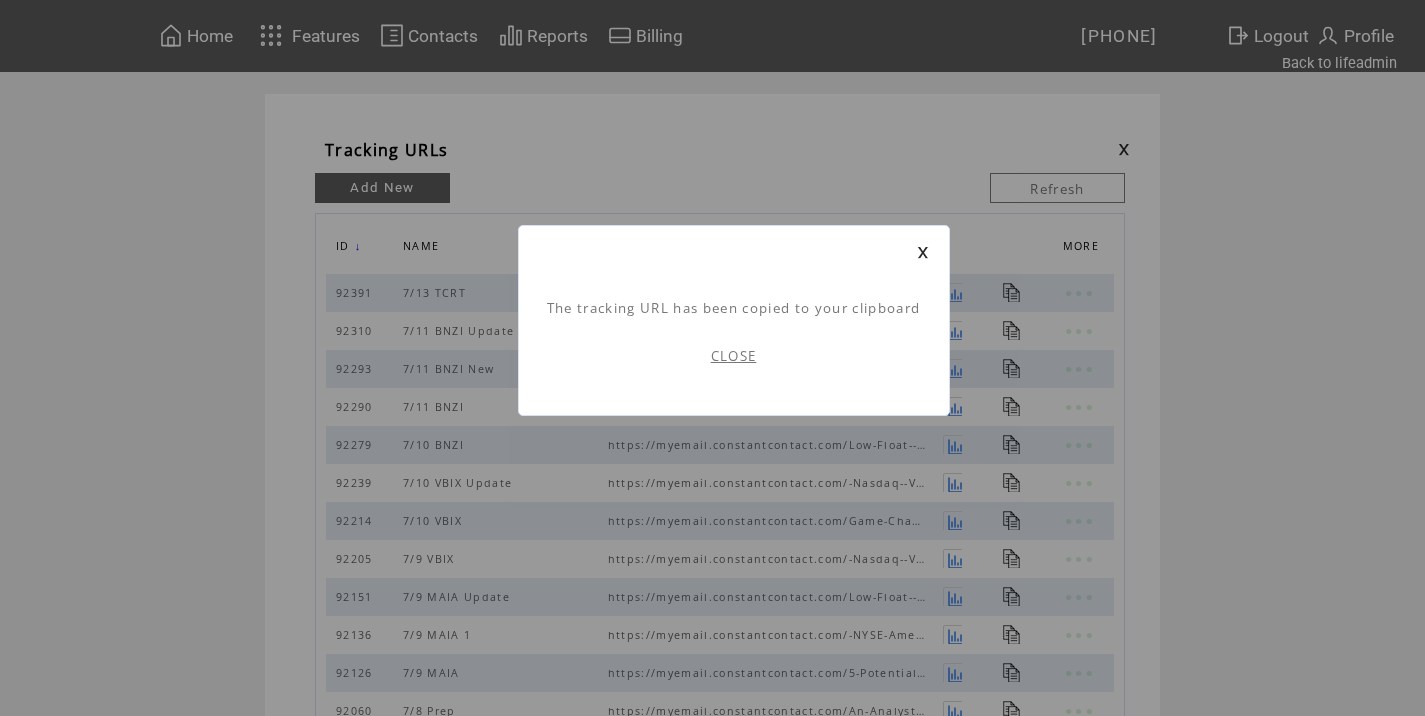 click on "CLOSE" at bounding box center (734, 356) 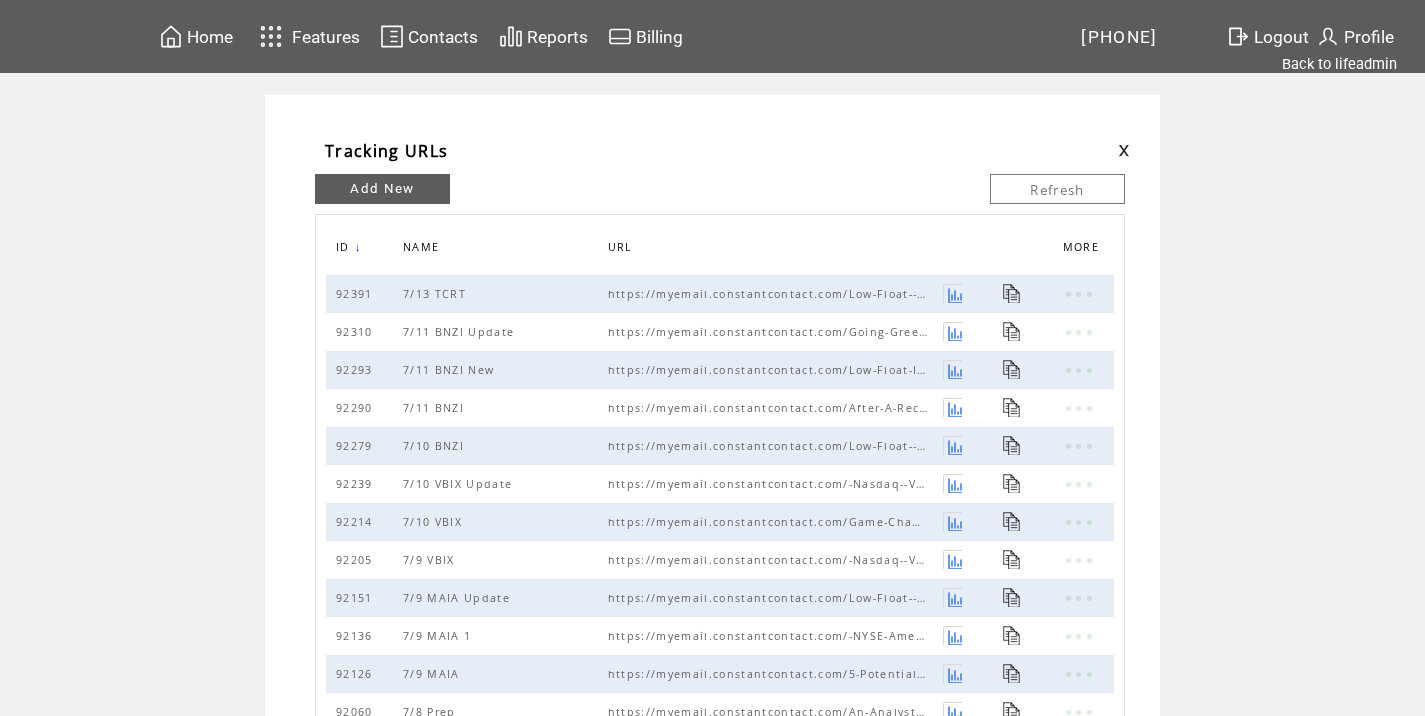 click at bounding box center [1124, 150] 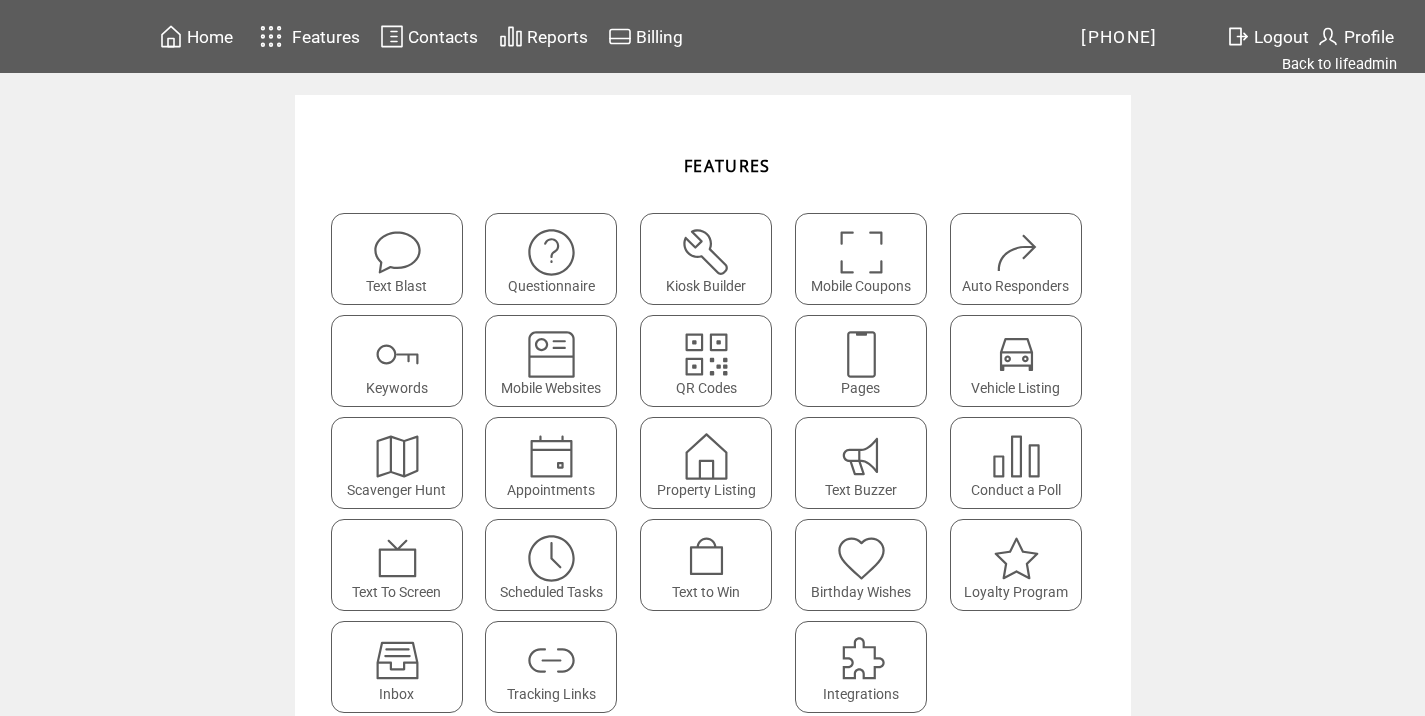 scroll, scrollTop: 0, scrollLeft: 0, axis: both 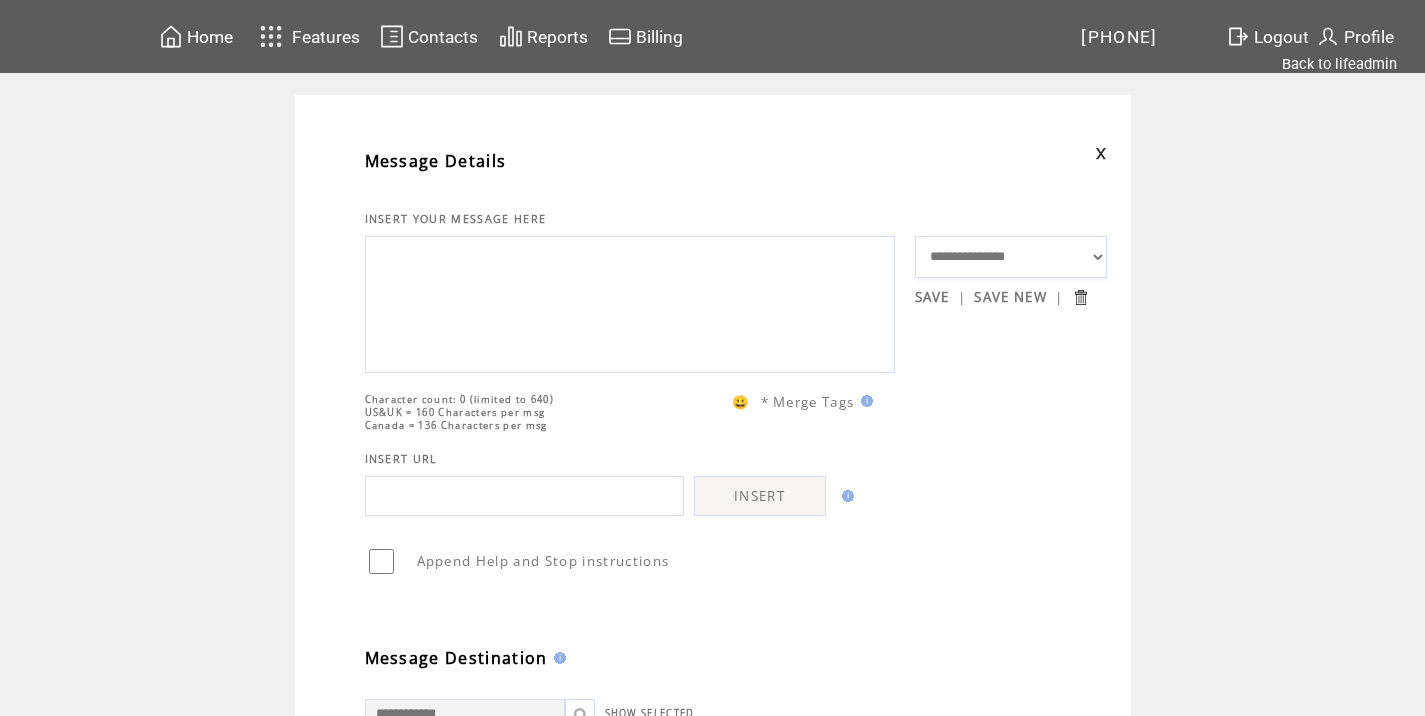 click at bounding box center [630, 302] 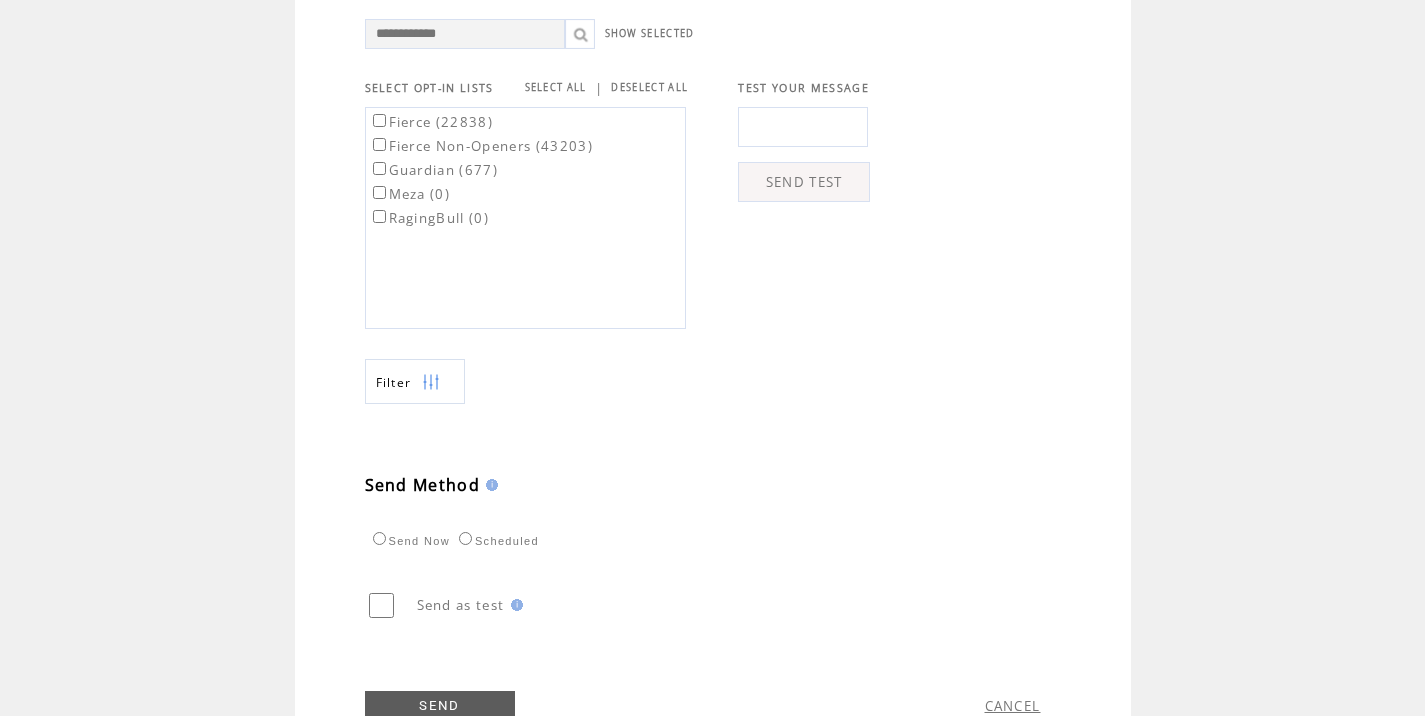 scroll, scrollTop: 713, scrollLeft: 0, axis: vertical 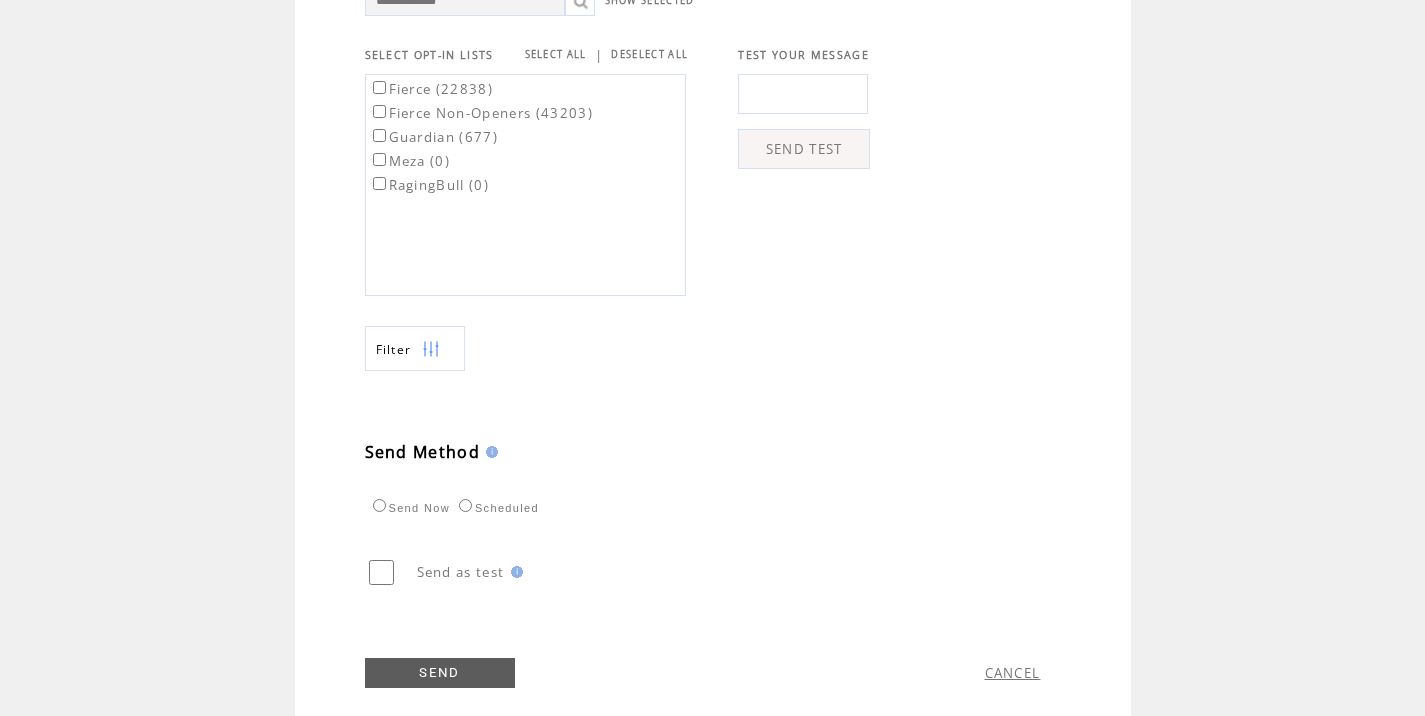 type on "**********" 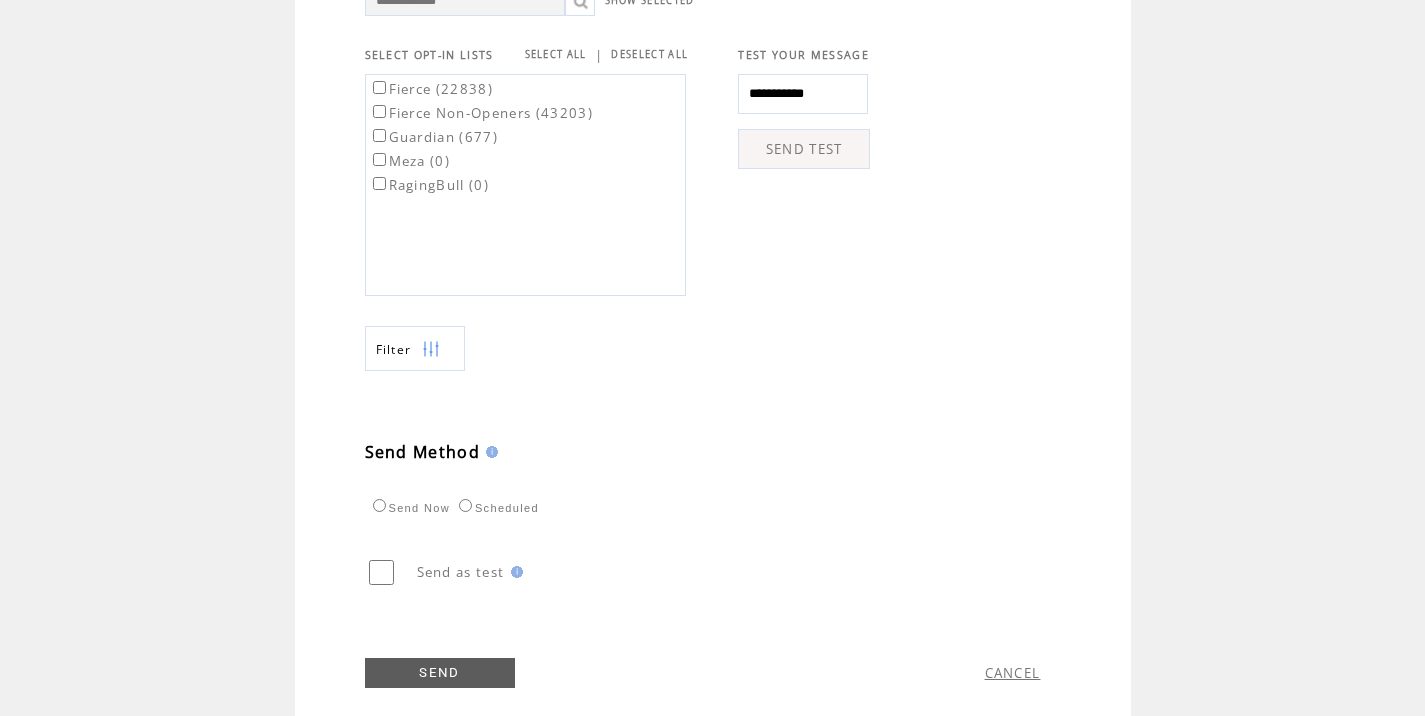click on "SEND TEST" at bounding box center (804, 149) 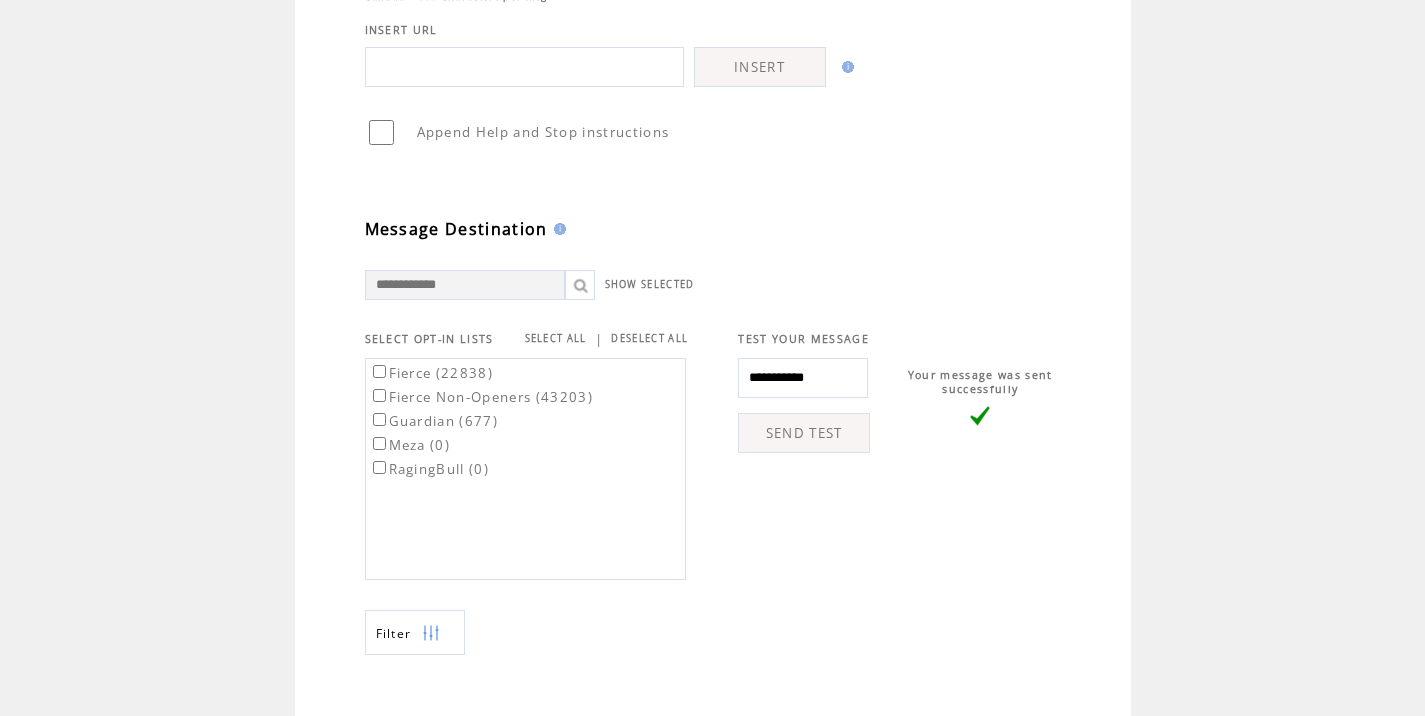 scroll, scrollTop: 774, scrollLeft: 0, axis: vertical 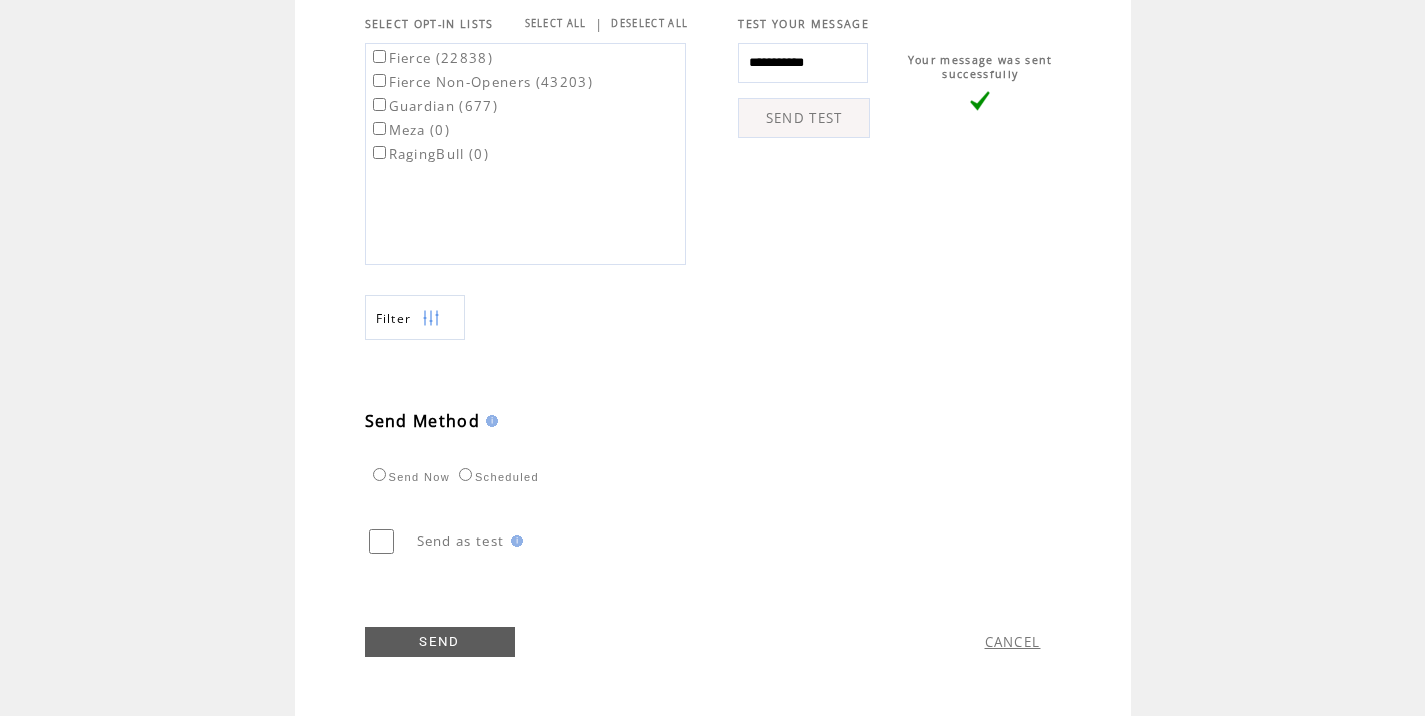 click on "Fierce (22838)" at bounding box center [431, 58] 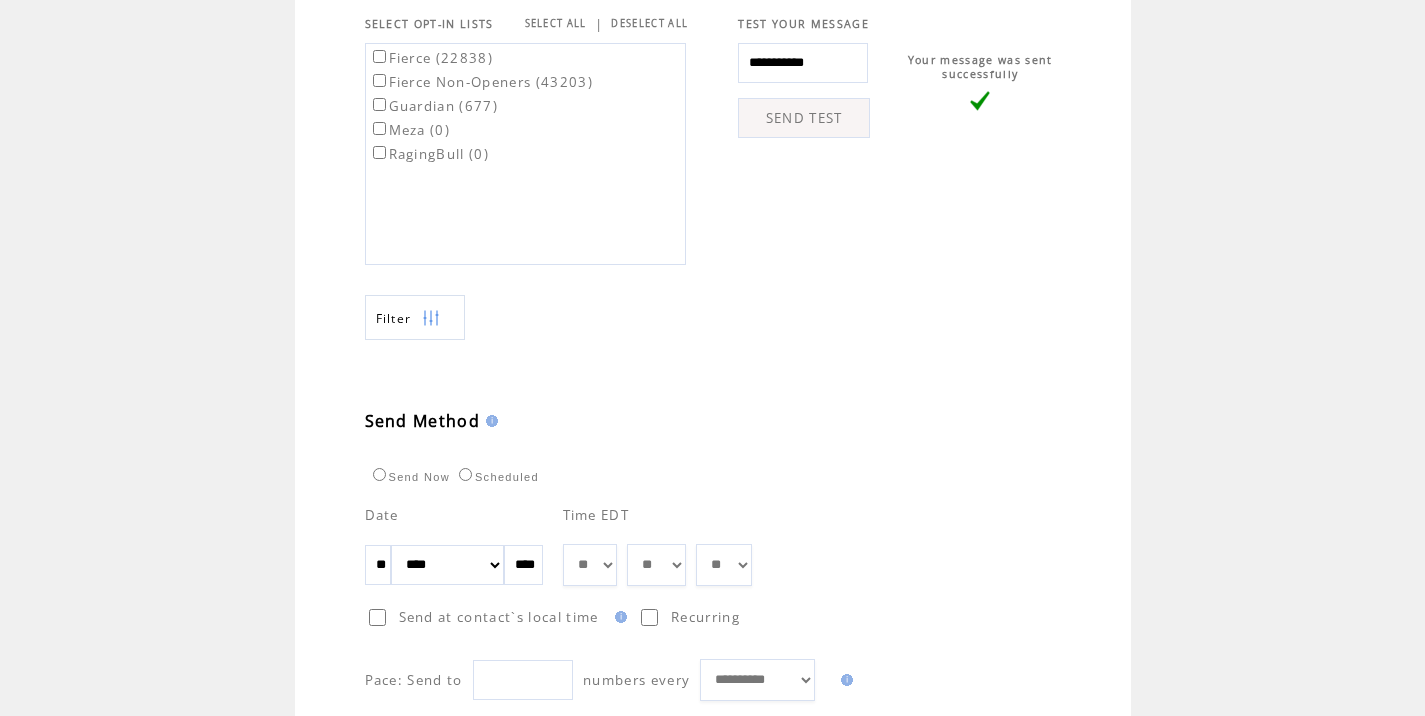 click on "** 	 ** 	 ** 	 ** 	 ** 	 ** 	 ** 	 ** 	 ** 	 ** 	 ** 	 ** 	 **" at bounding box center [590, 565] 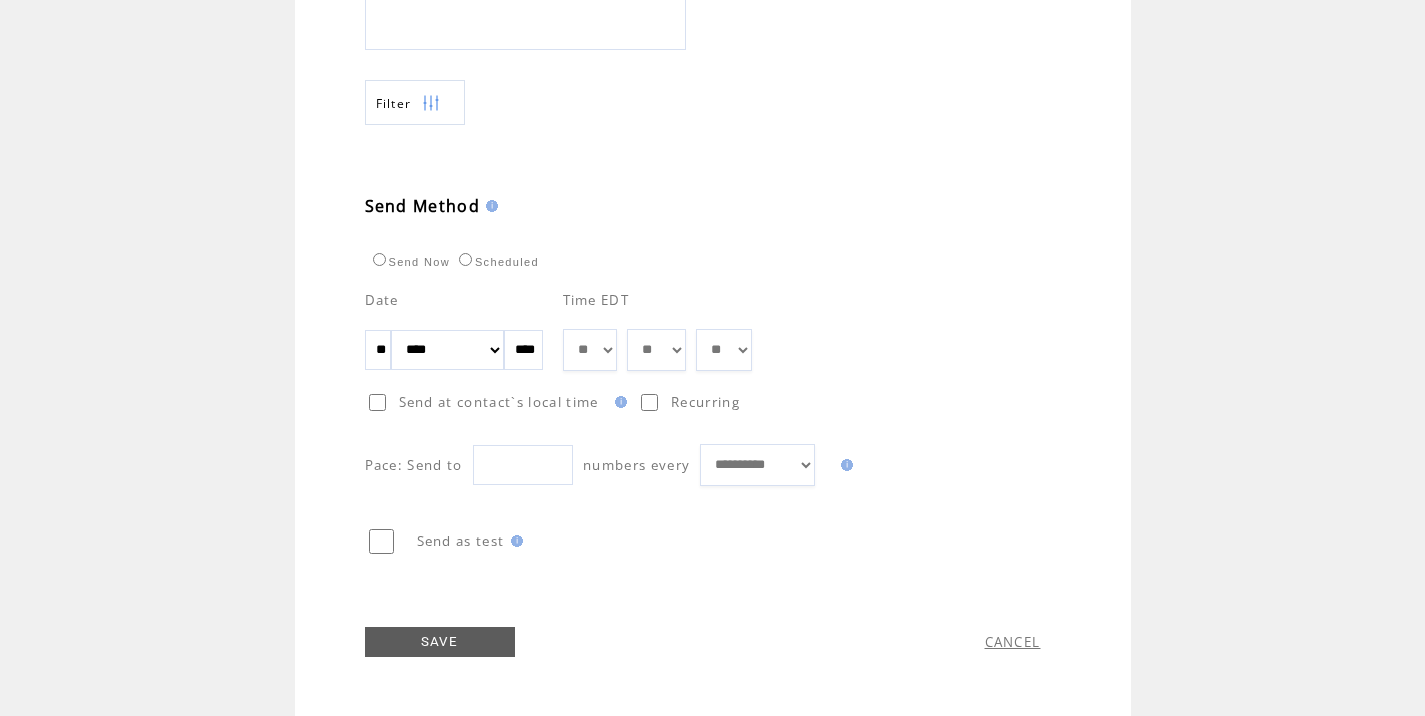 click on "SAVE" at bounding box center (440, 642) 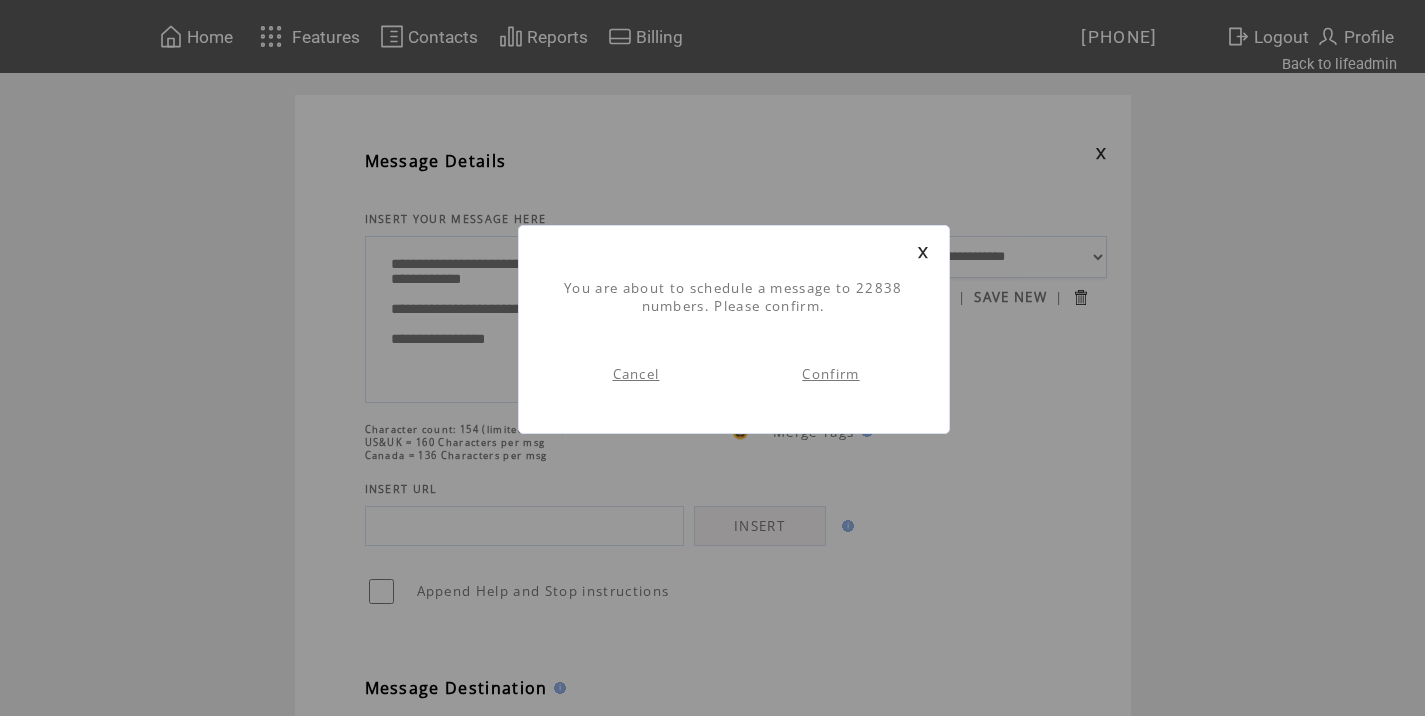 scroll, scrollTop: 1, scrollLeft: 0, axis: vertical 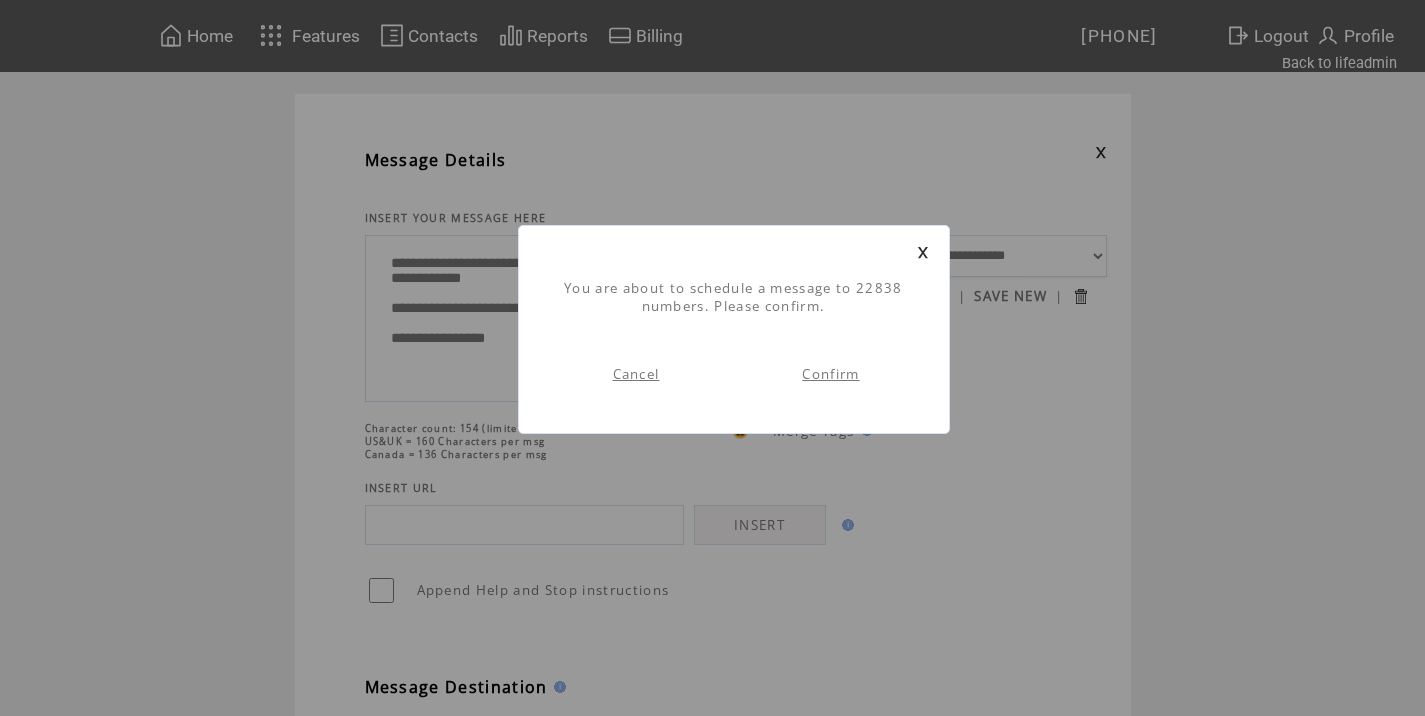 click on "Confirm" at bounding box center [830, 374] 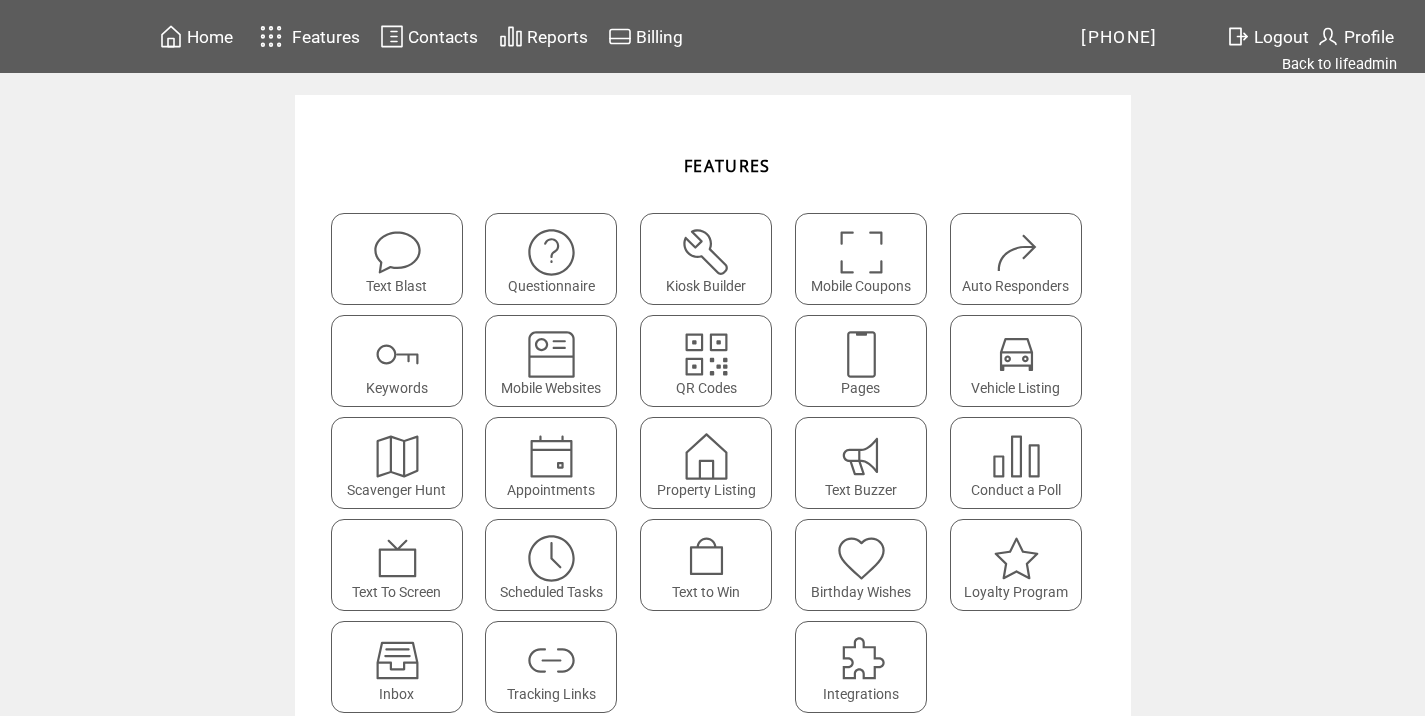 scroll, scrollTop: 0, scrollLeft: 0, axis: both 